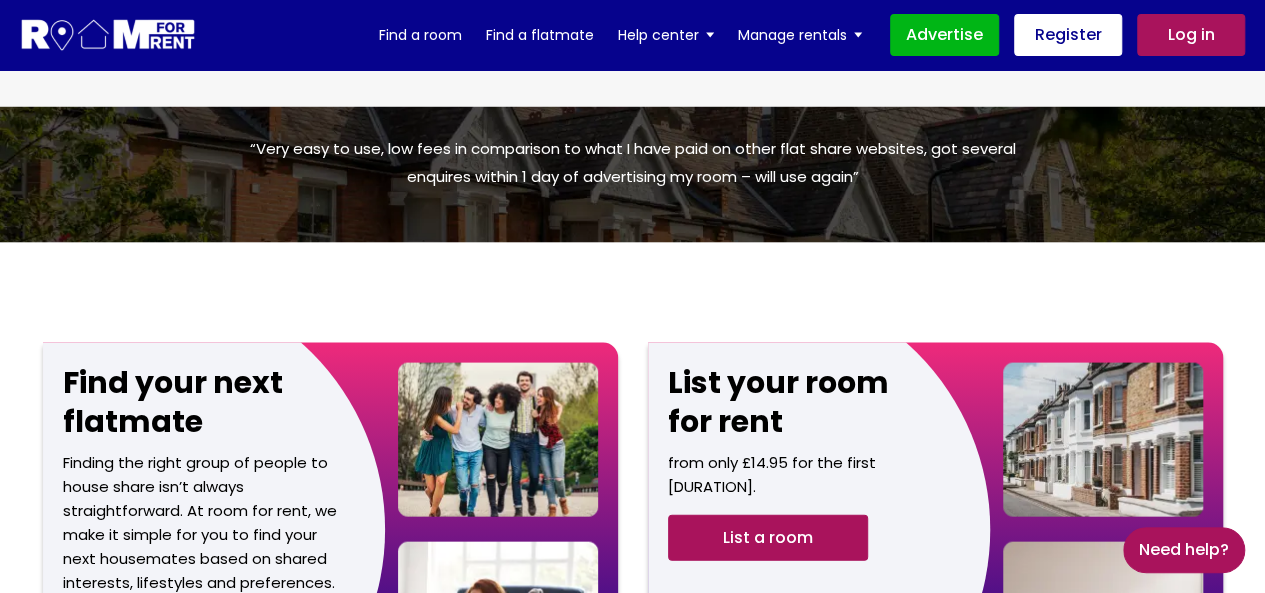 scroll, scrollTop: 1965, scrollLeft: 0, axis: vertical 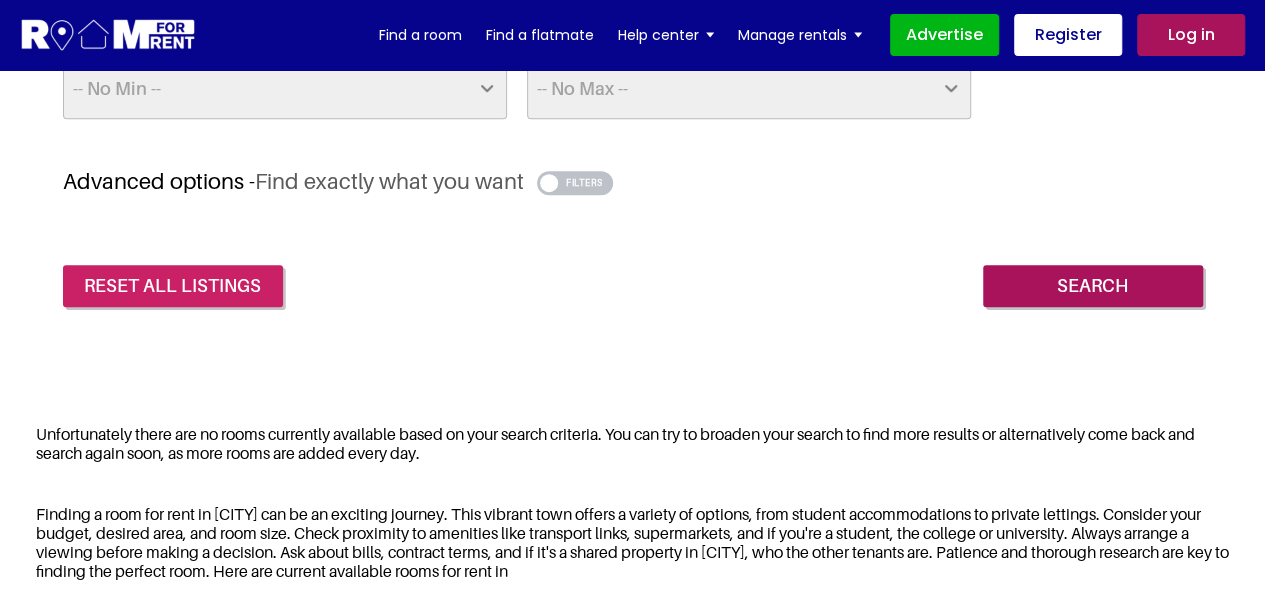 click on "reset all listings" at bounding box center [173, 286] 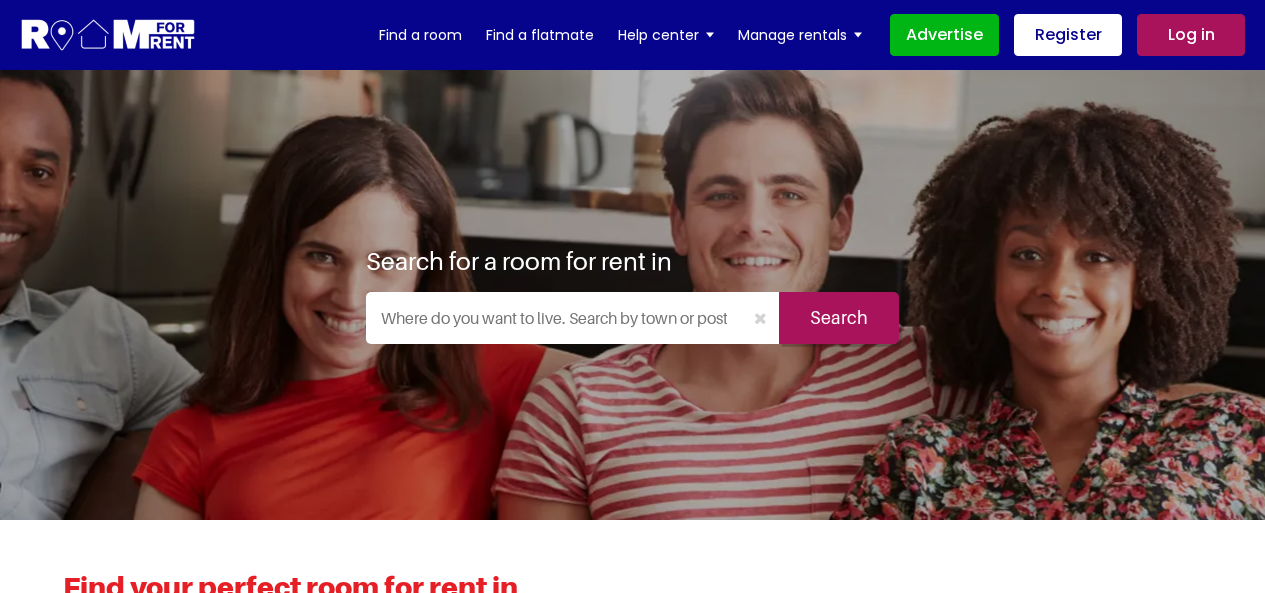 scroll, scrollTop: 0, scrollLeft: 0, axis: both 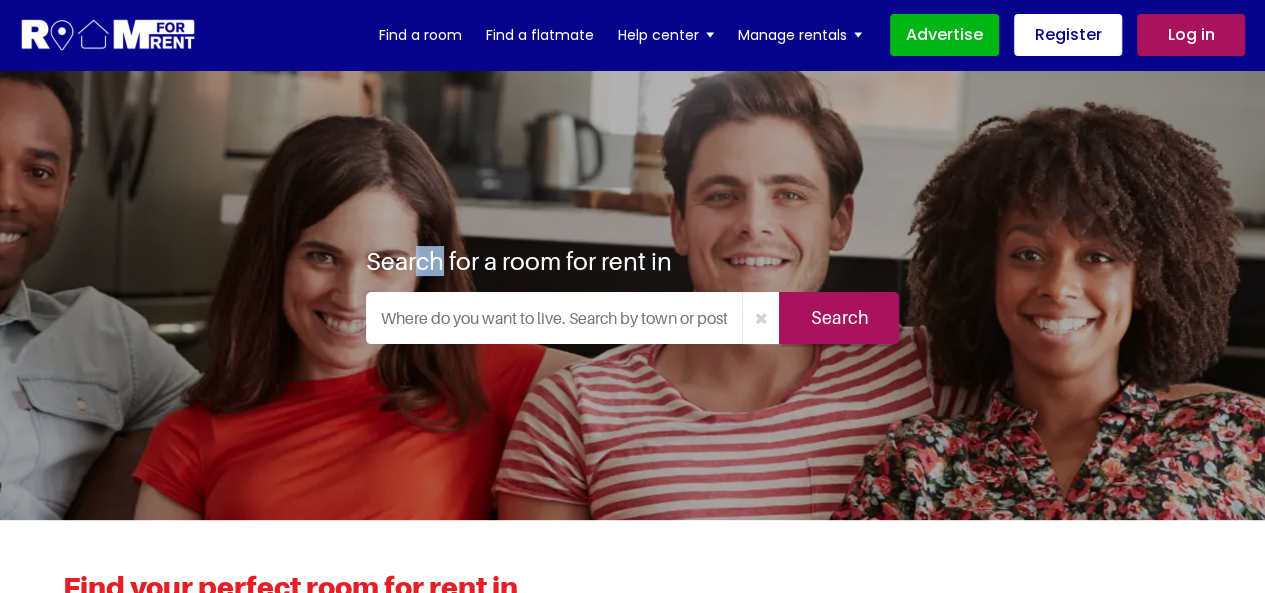 drag, startPoint x: 412, startPoint y: 257, endPoint x: 436, endPoint y: 274, distance: 29.410883 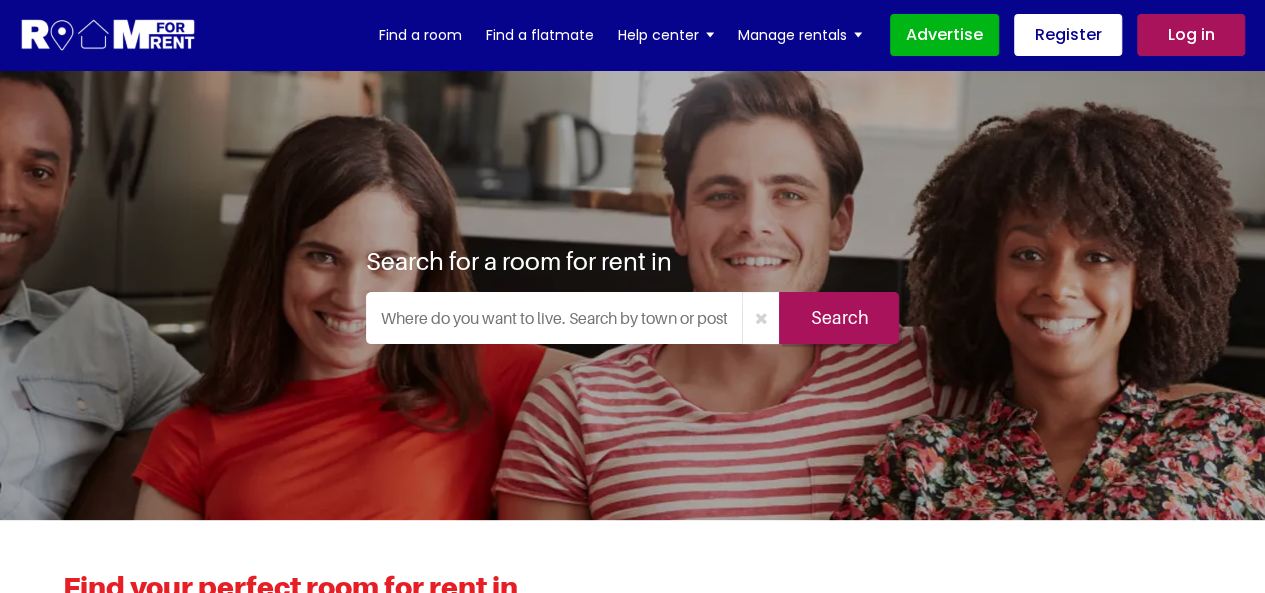 click on "Search for a room for rent in" at bounding box center (519, 261) 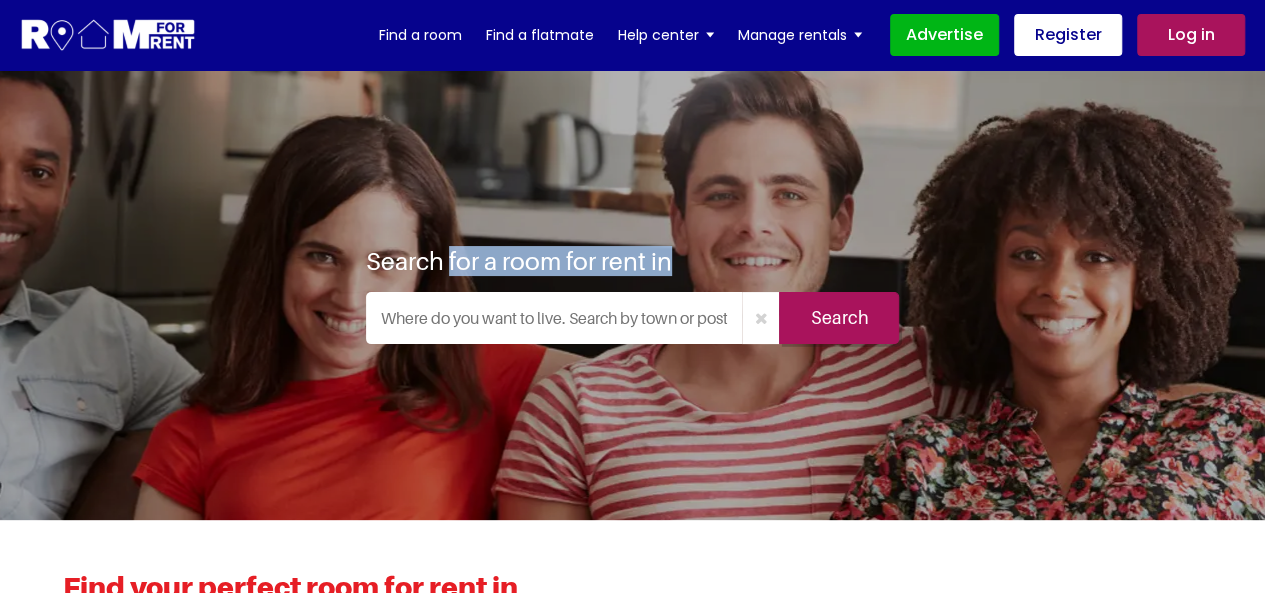 drag, startPoint x: 448, startPoint y: 262, endPoint x: 672, endPoint y: 251, distance: 224.26993 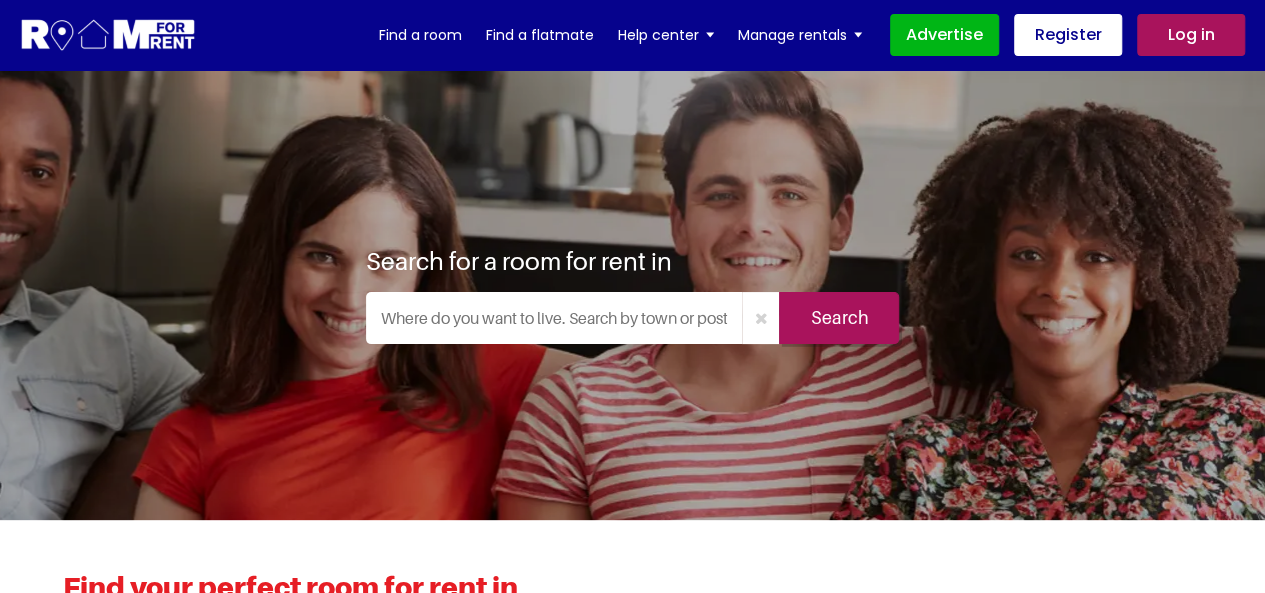 click on "Search for a room for rent in
Search" at bounding box center (633, 295) 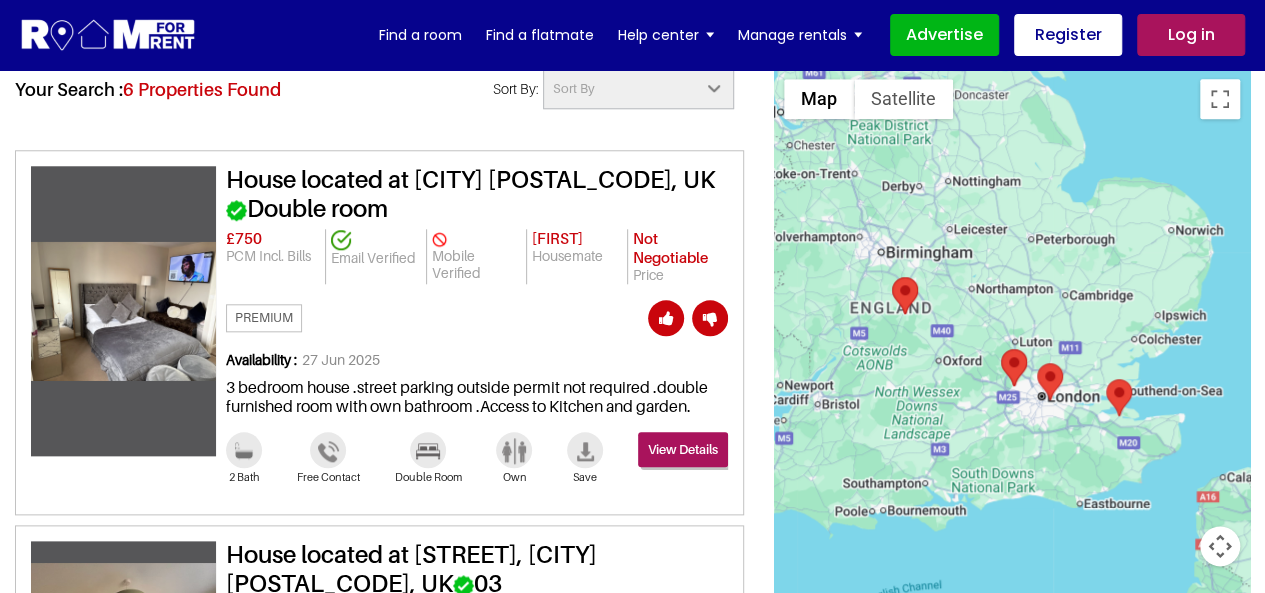 scroll, scrollTop: 906, scrollLeft: 0, axis: vertical 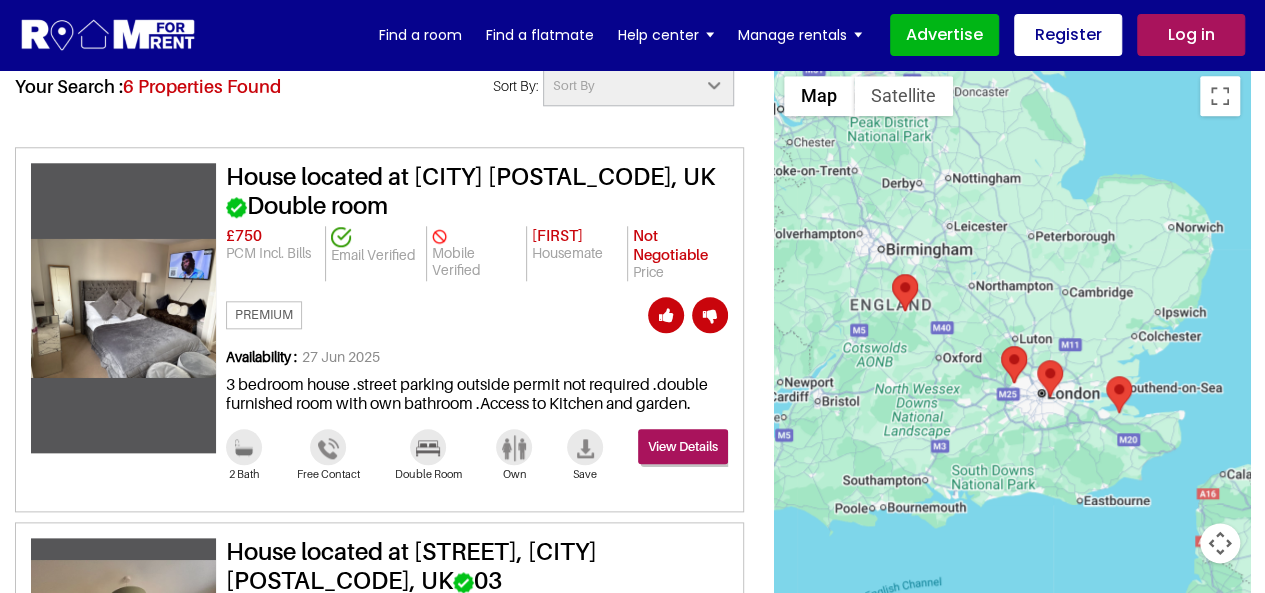 click on "£750" at bounding box center (244, 235) 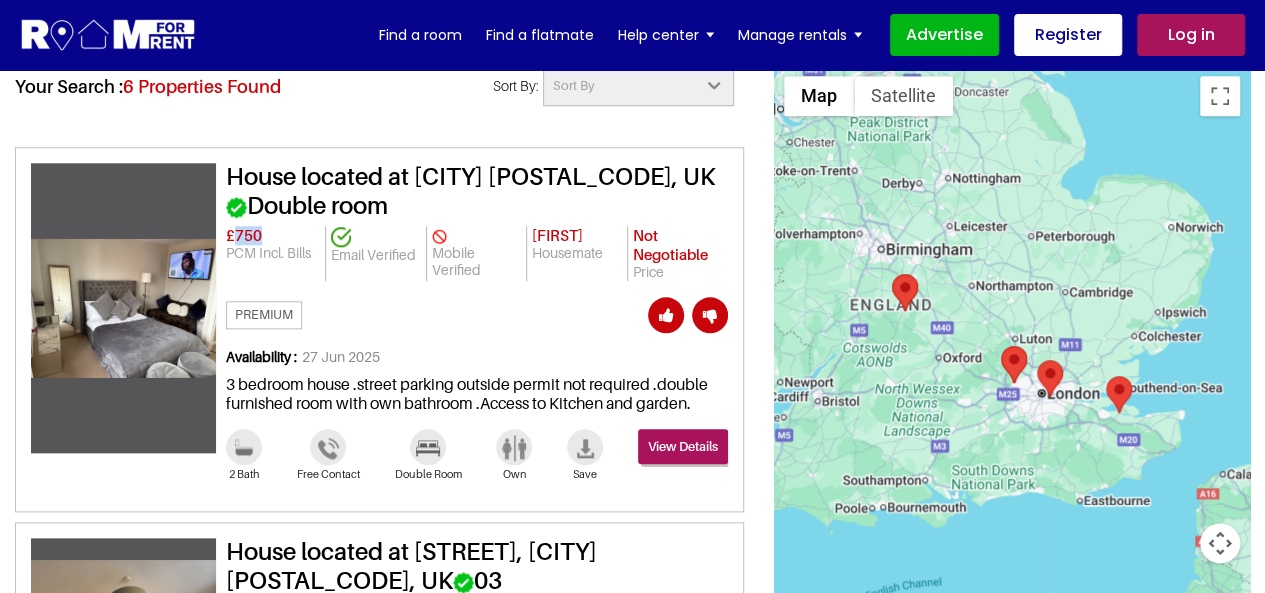 click on "£750" at bounding box center (244, 235) 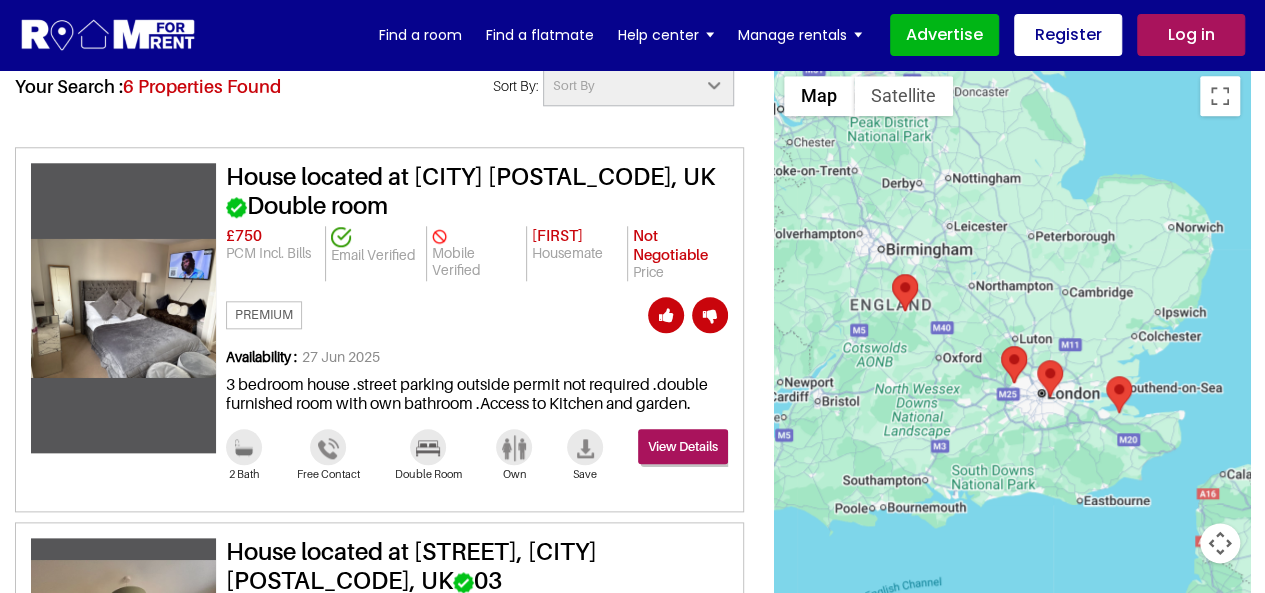 click on "Natasha" at bounding box center [244, 235] 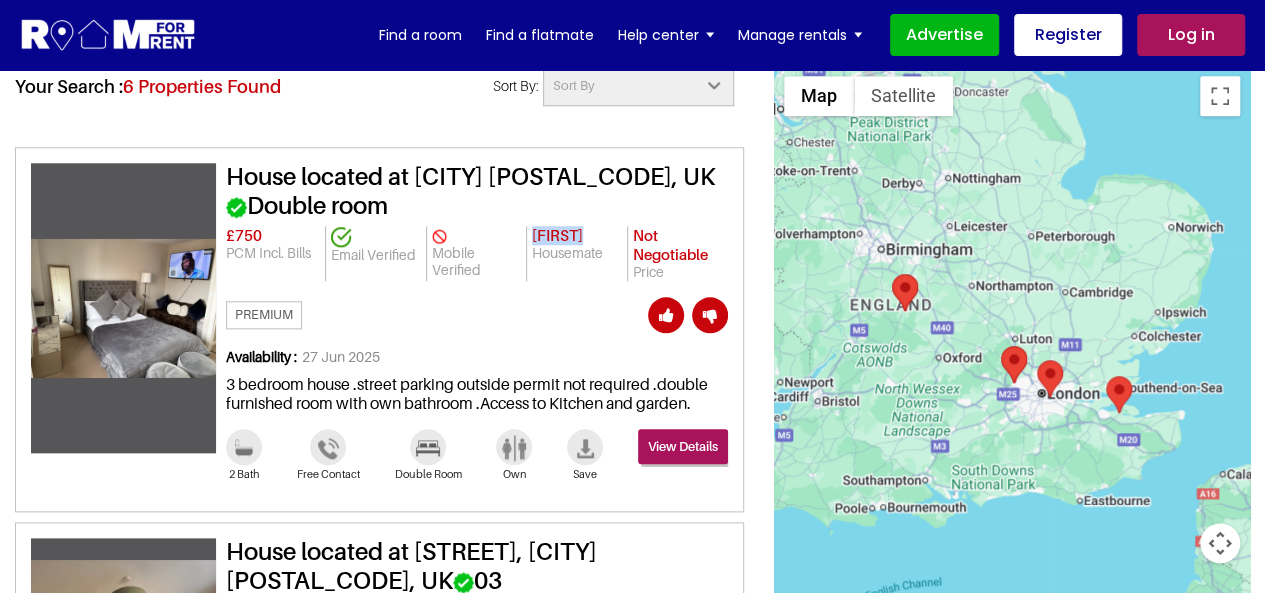 click on "Natasha" at bounding box center [244, 235] 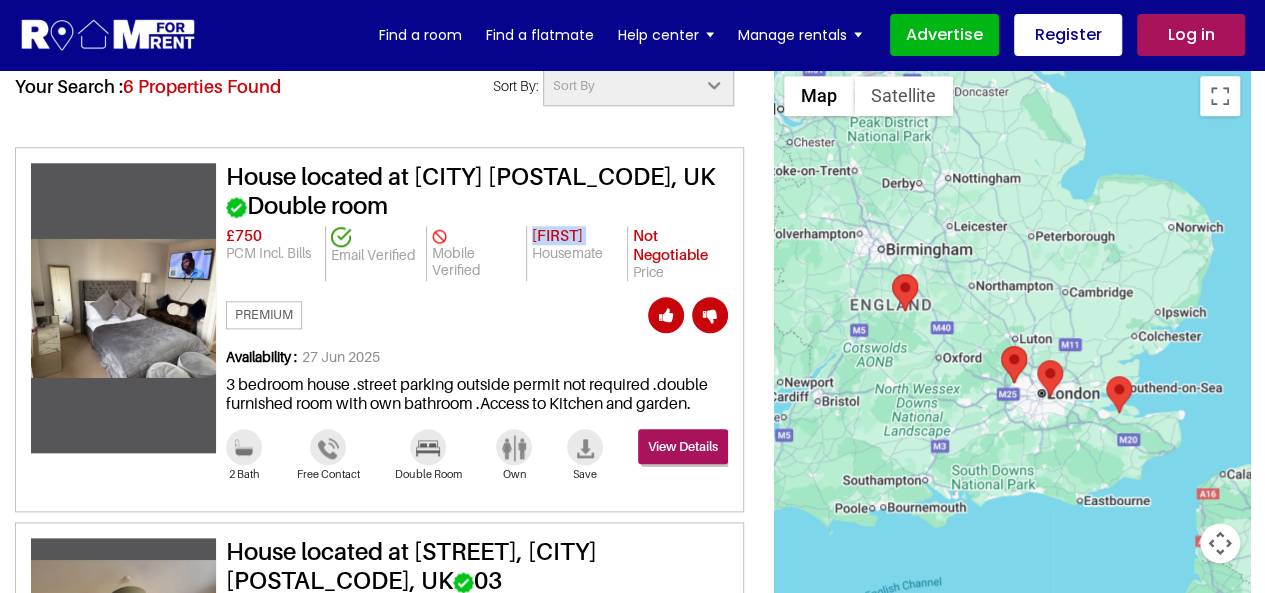 click on "Natasha" at bounding box center [244, 235] 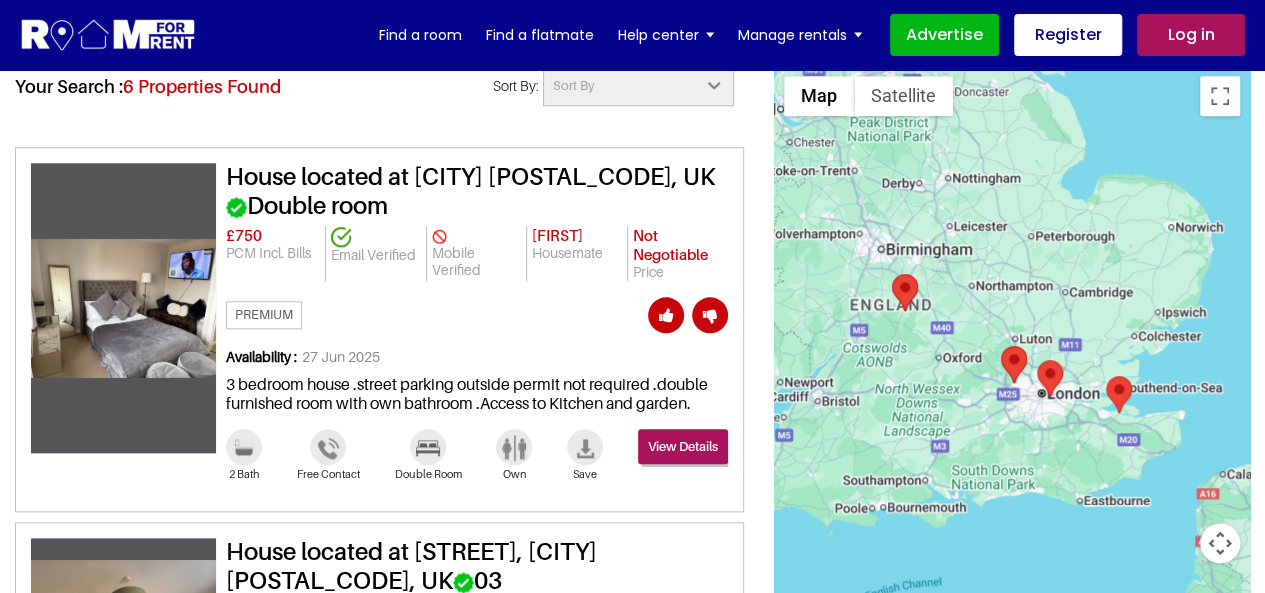 click on "Not Negotiable
Price" at bounding box center (678, 253) 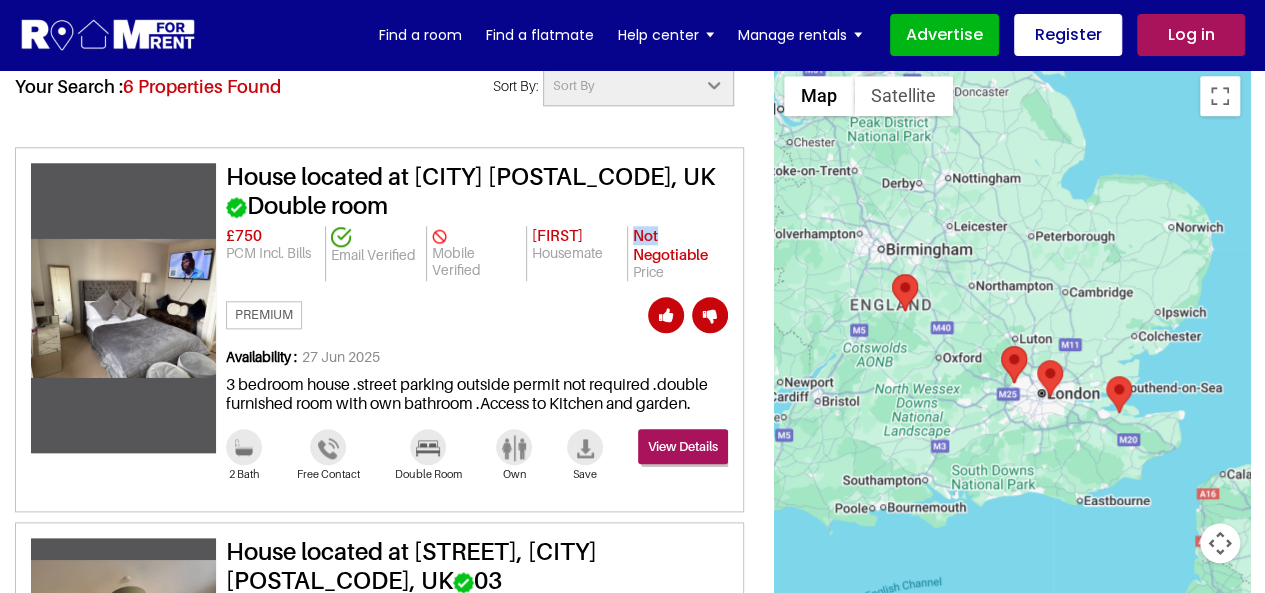 click on "Not Negotiable
Price" at bounding box center (678, 253) 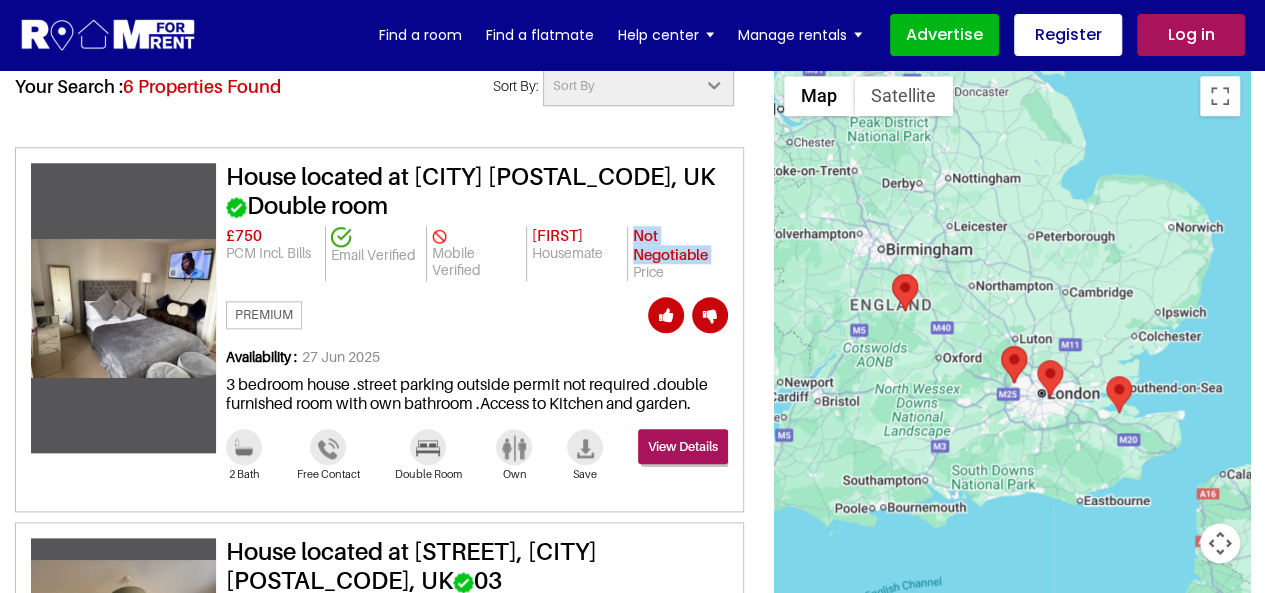 click on "Not Negotiable
Price" at bounding box center (678, 253) 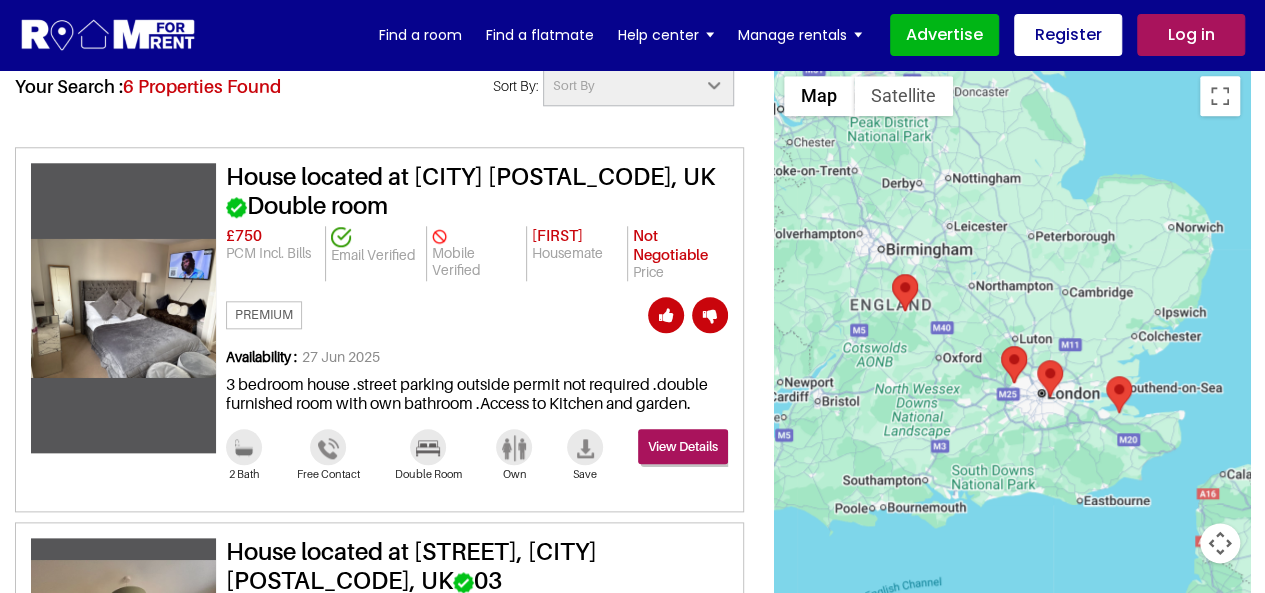click on "Availability :
27 Jun 2025" at bounding box center [477, 362] 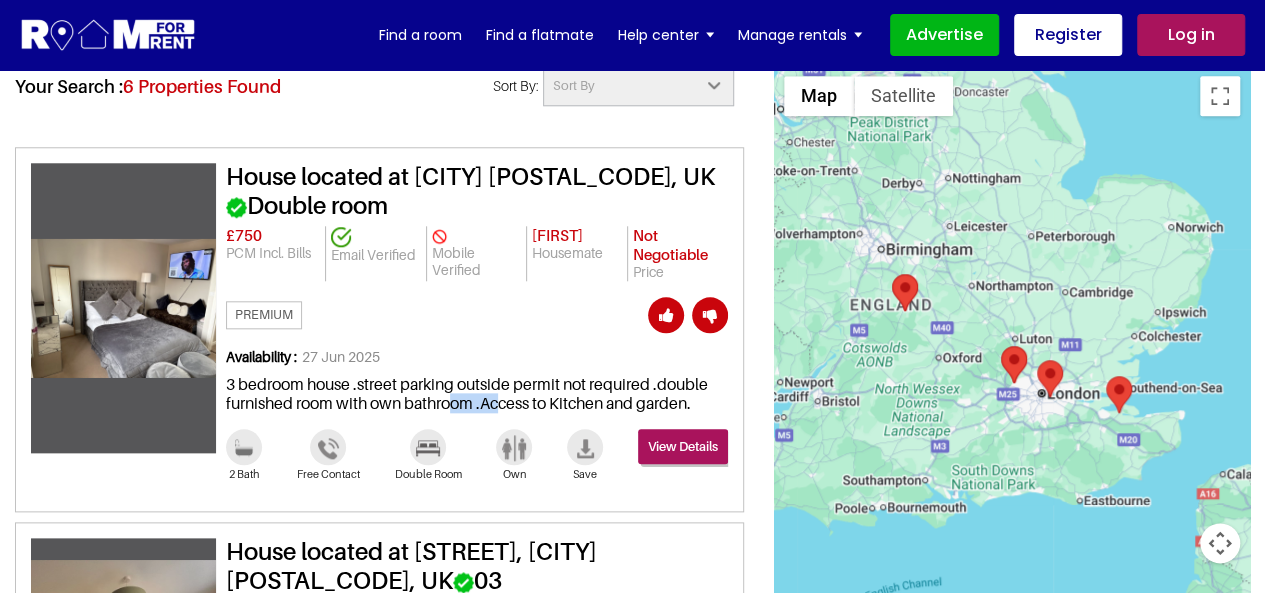 click on "Availability :
27 Jun 2025
3 bedroom house .street parking outside permit not required .double furnished room with own bathroom .Access to Kitchen and garden." at bounding box center [477, 389] 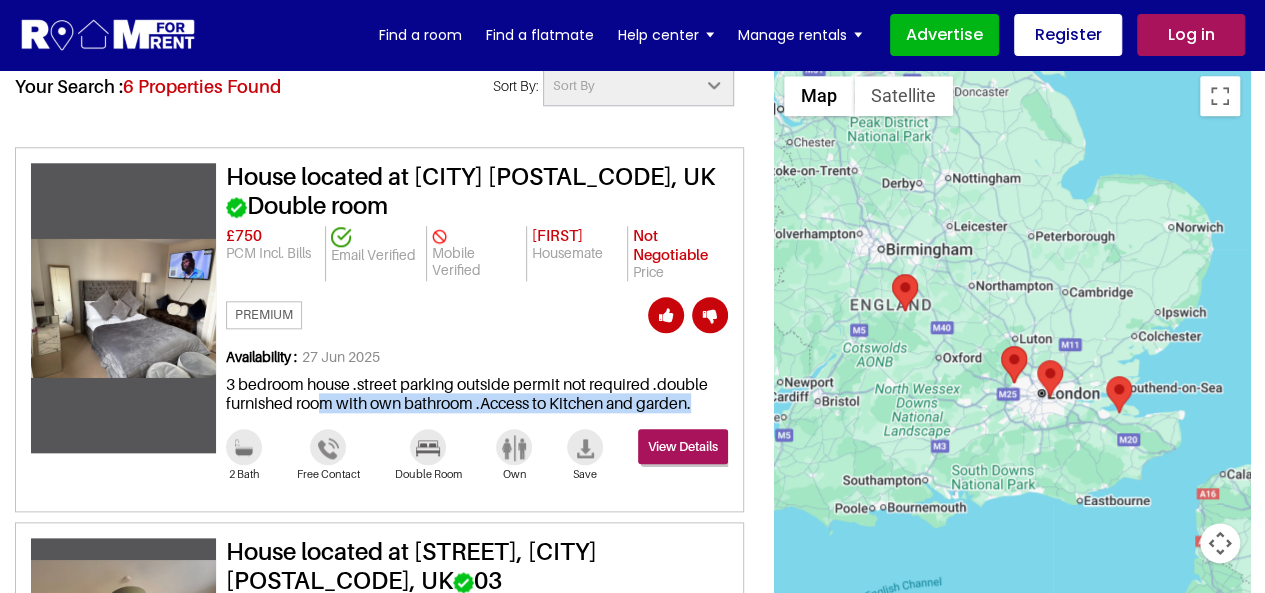 click on "Availability :
27 Jun 2025
3 bedroom house .street parking outside permit not required .double furnished room with own bathroom .Access to Kitchen and garden." at bounding box center (477, 389) 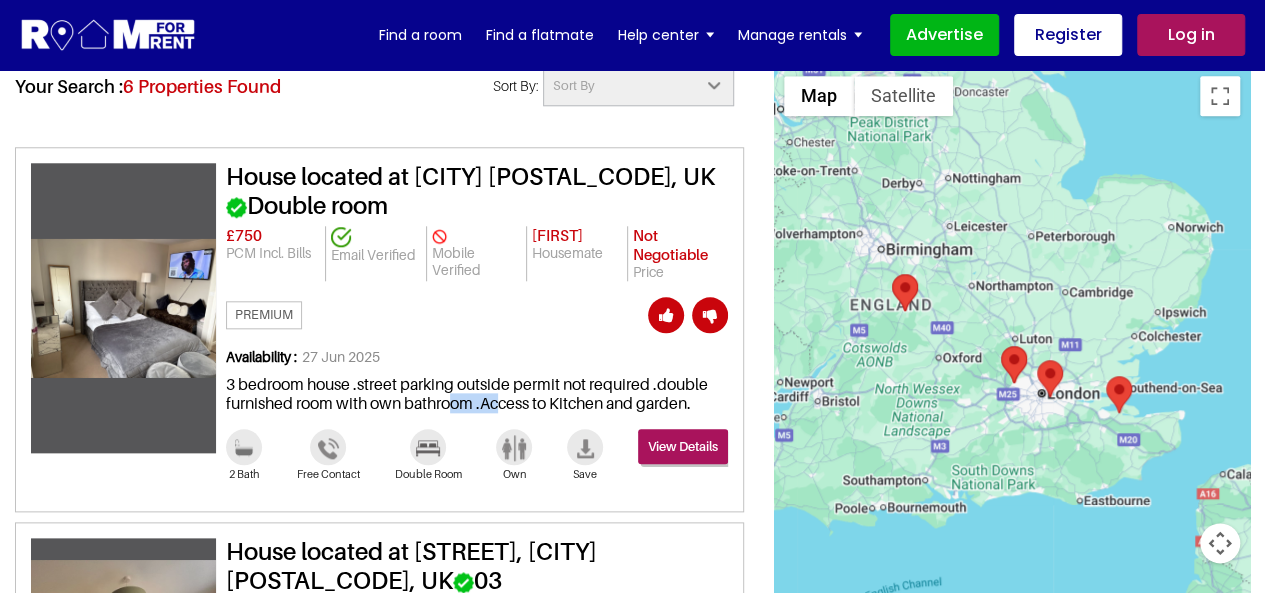 click on "Availability :
27 Jun 2025
3 bedroom house .street parking outside permit not required .double furnished room with own bathroom .Access to Kitchen and garden." at bounding box center (477, 389) 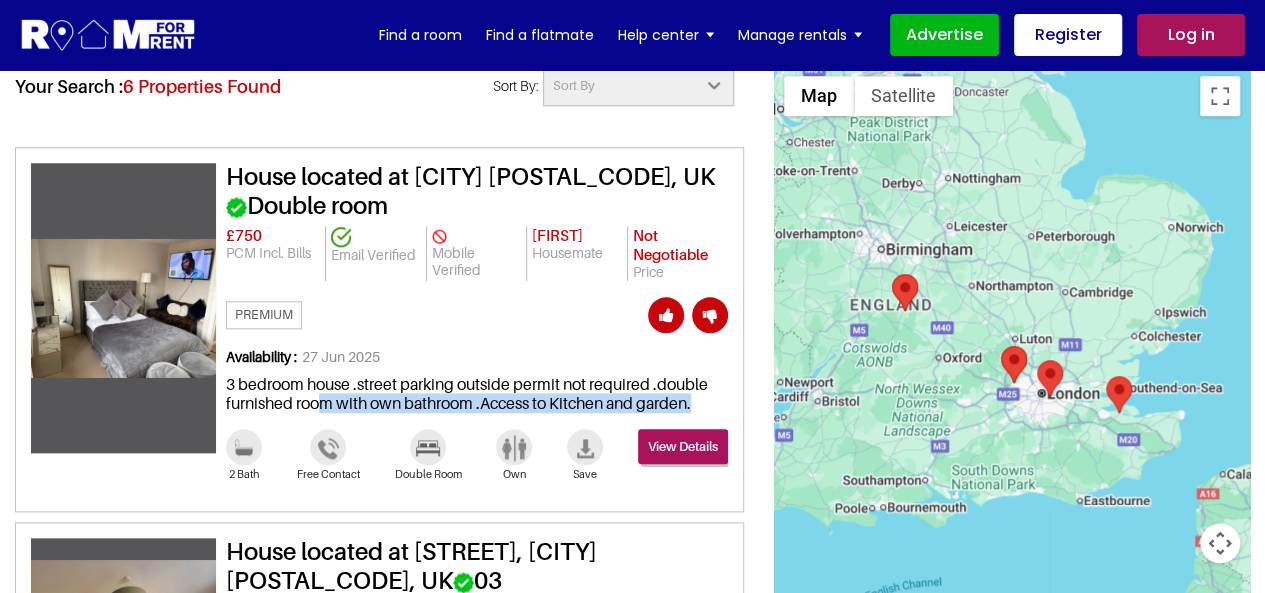 click on "Availability :
27 Jun 2025
3 bedroom house .street parking outside permit not required .double furnished room with own bathroom .Access to Kitchen and garden." at bounding box center [477, 389] 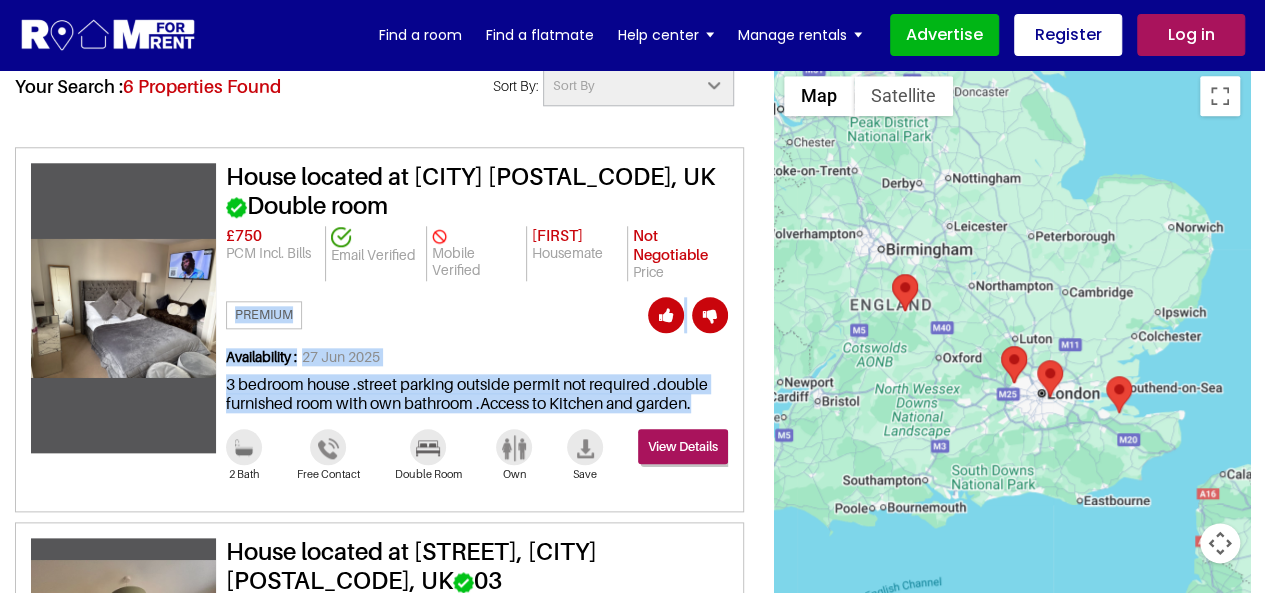drag, startPoint x: 374, startPoint y: 381, endPoint x: 414, endPoint y: 311, distance: 80.622574 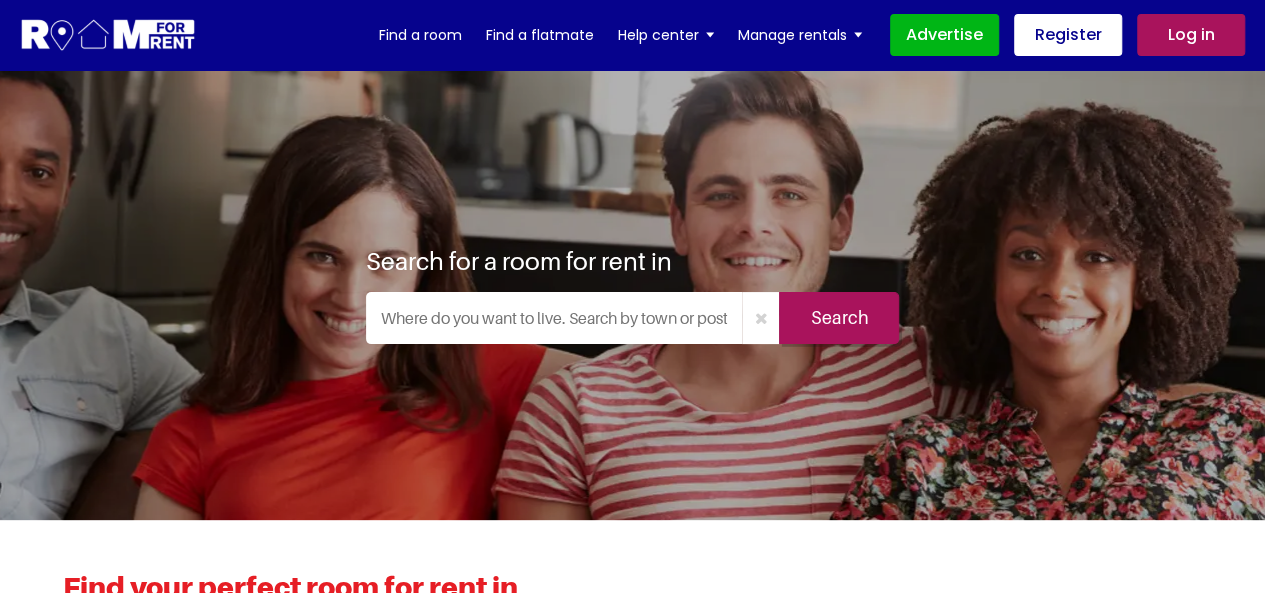 scroll, scrollTop: 0, scrollLeft: 0, axis: both 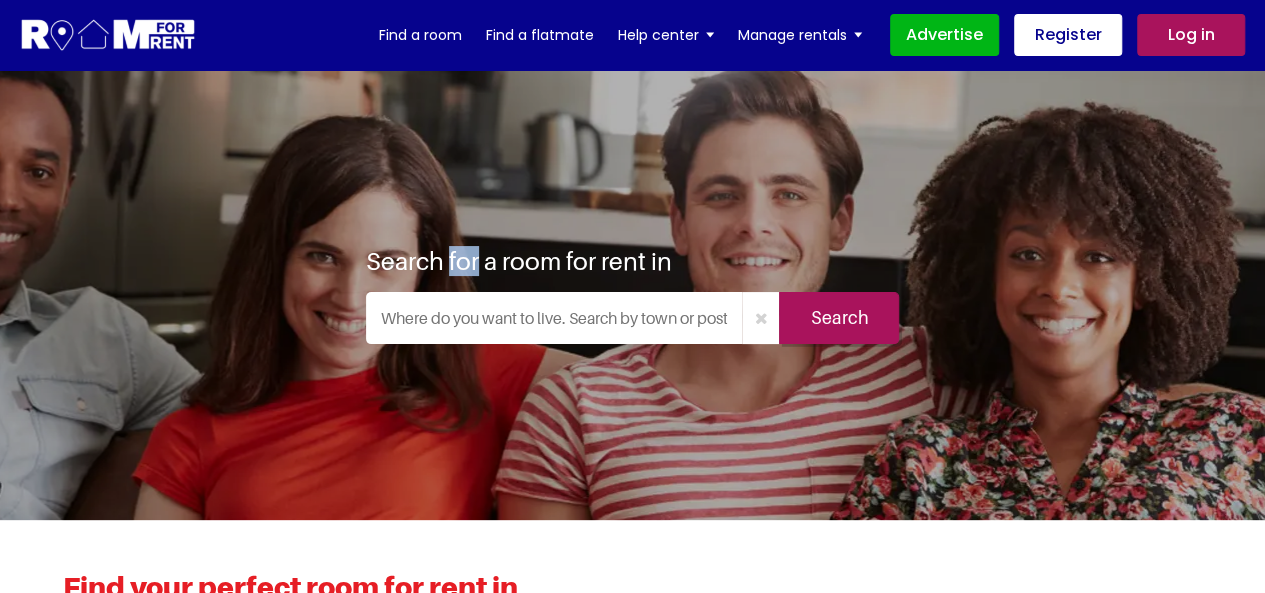 click on "Search for a room for rent in" at bounding box center (519, 261) 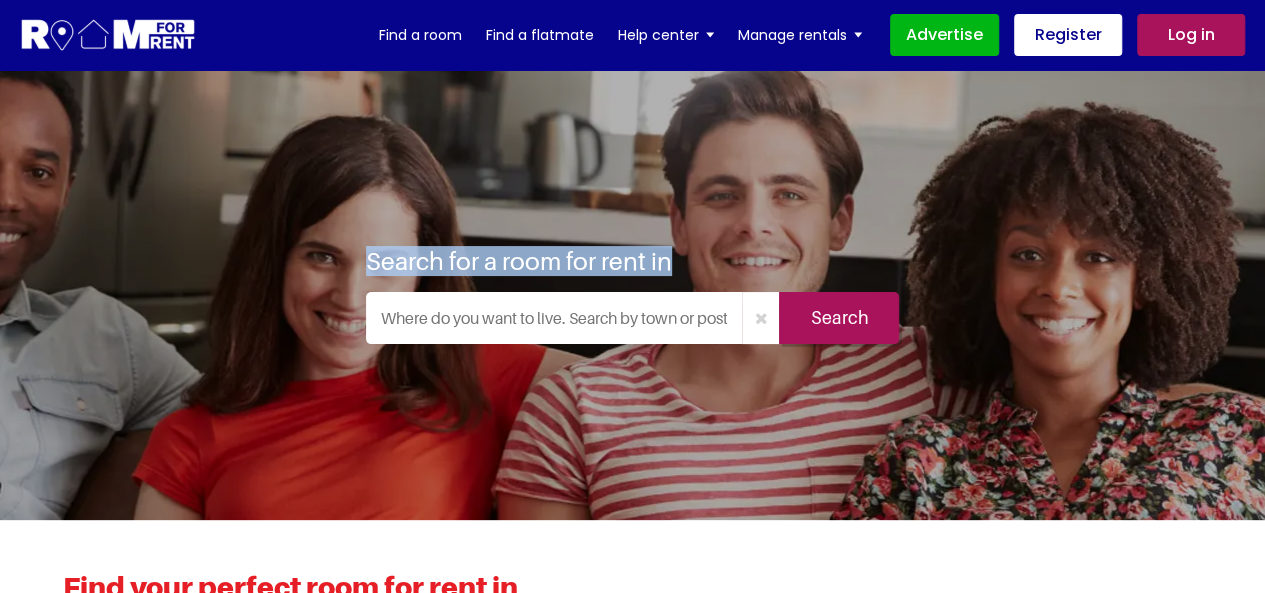 click on "Search for a room for rent in" at bounding box center (519, 261) 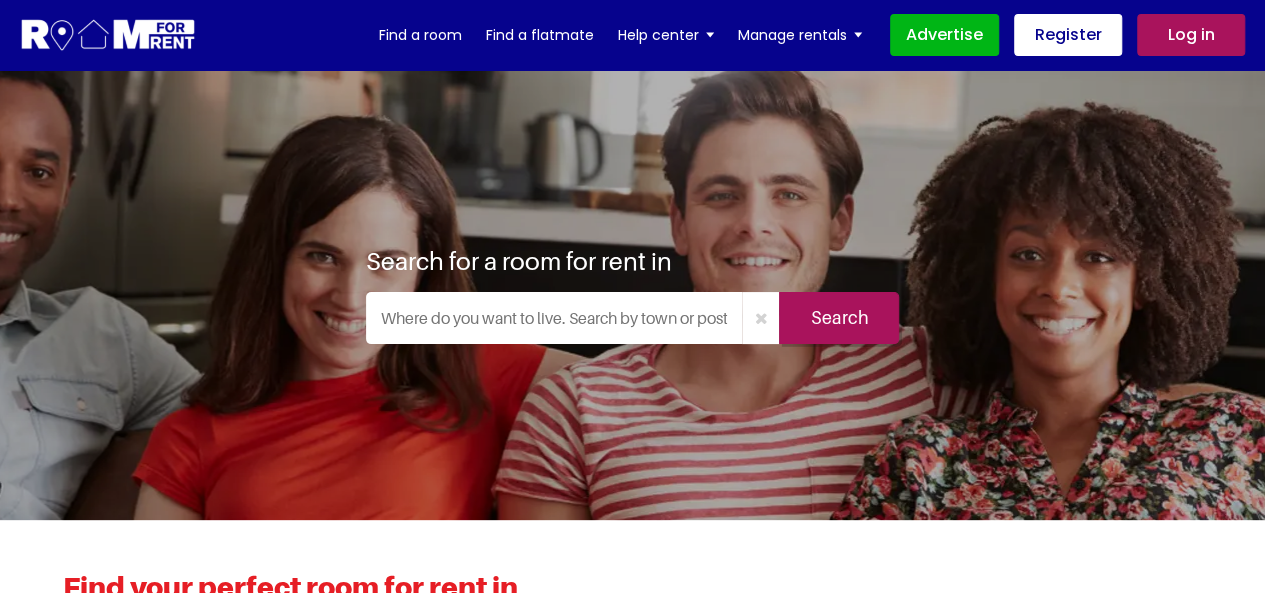 click on "Search for a room for rent in" at bounding box center (519, 261) 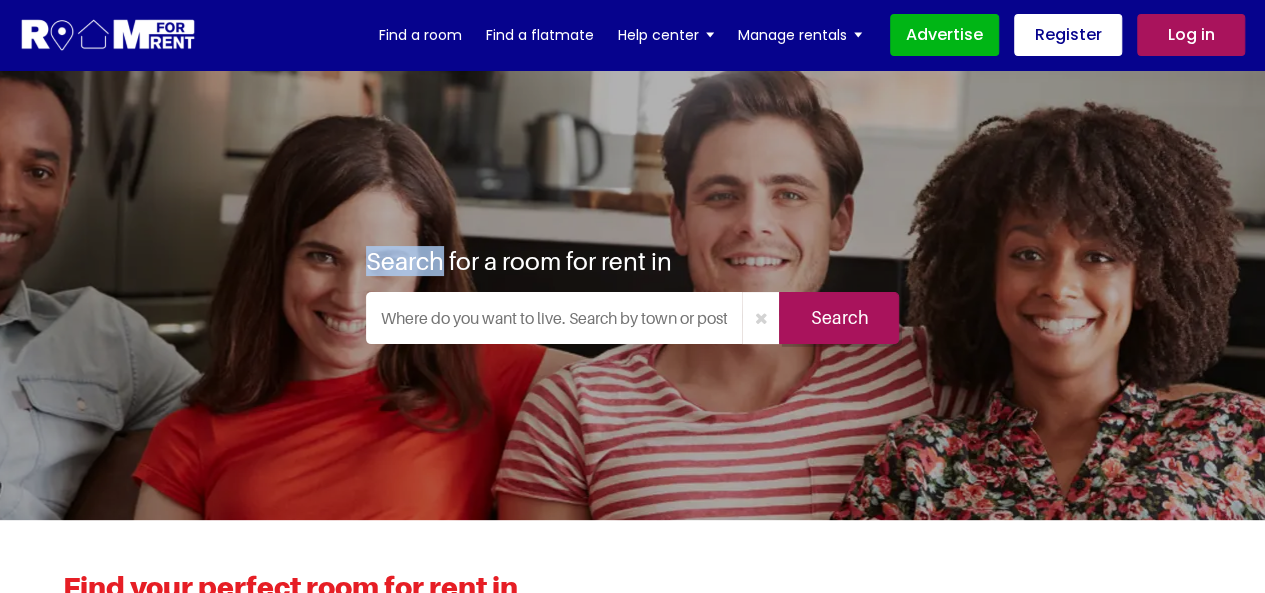 click on "Search for a room for rent in" at bounding box center (519, 261) 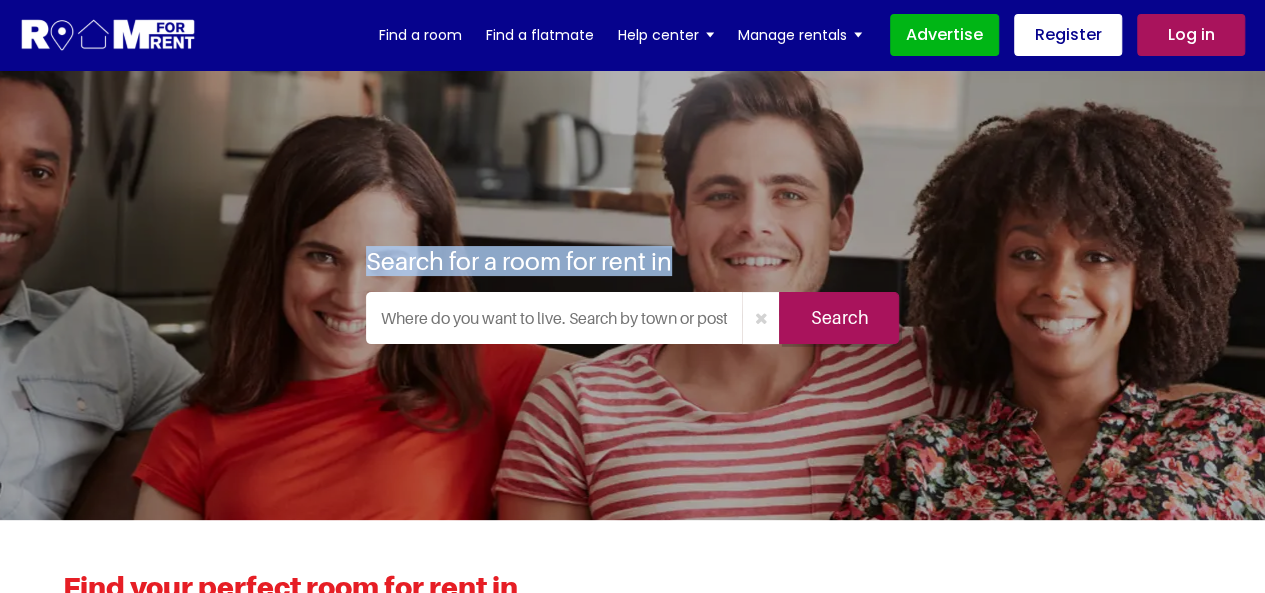 click on "Search for a room for rent in" at bounding box center [519, 261] 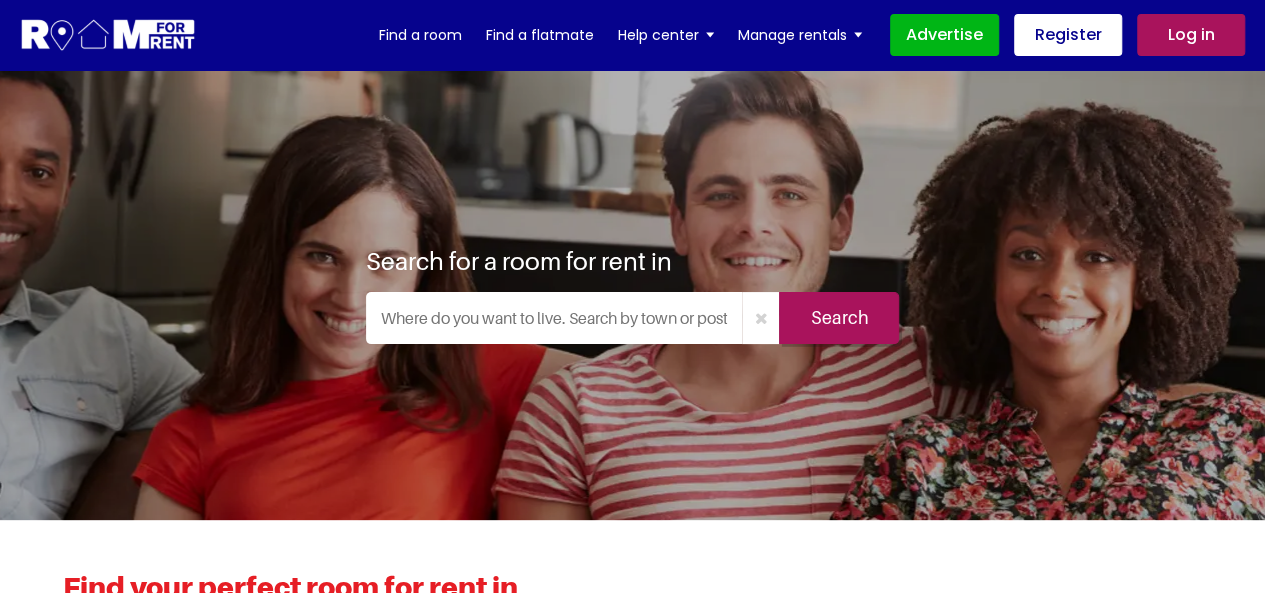 click on "Search for a room for rent in" at bounding box center [519, 261] 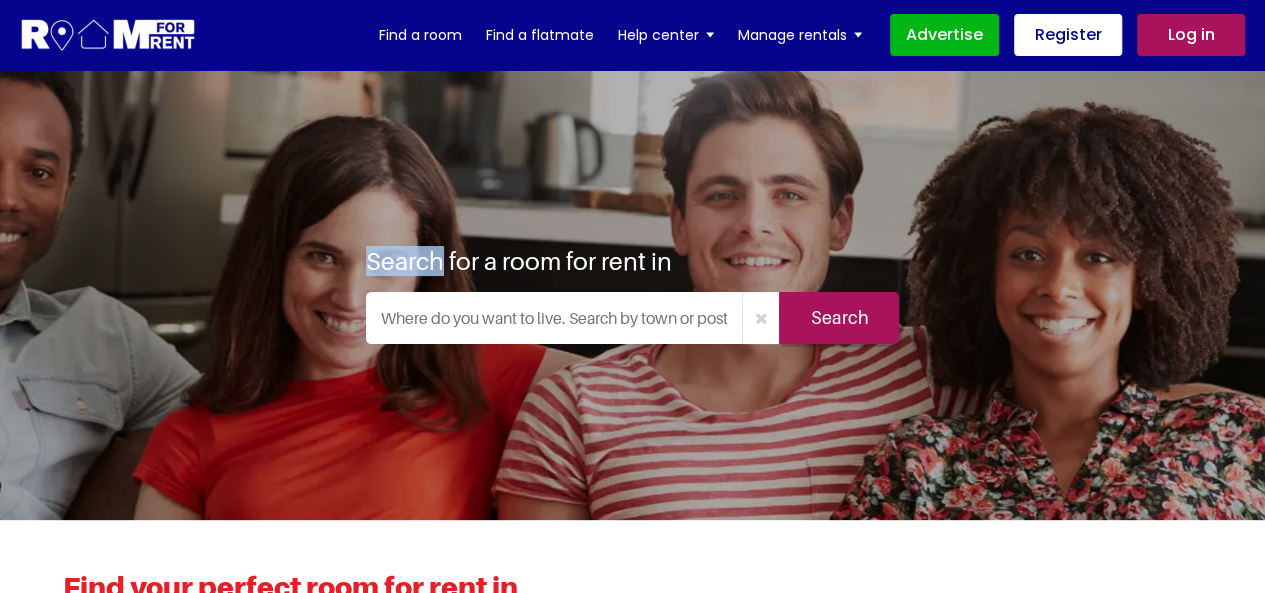 click on "Search for a room for rent in" at bounding box center (519, 261) 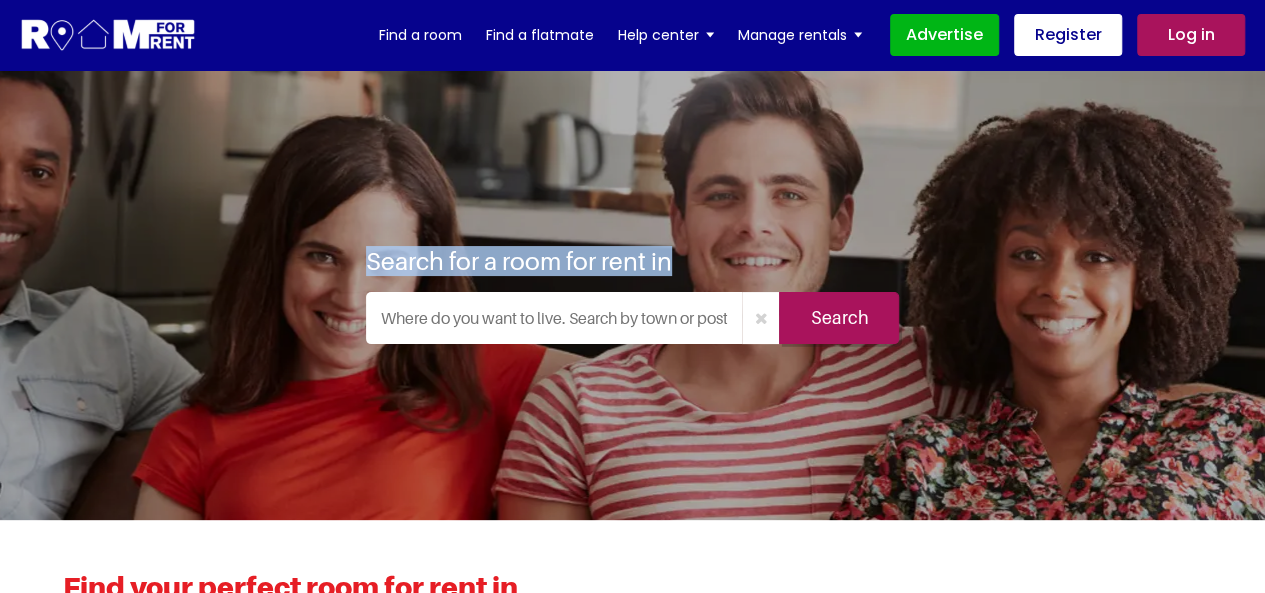 click on "Search for a room for rent in" at bounding box center (519, 261) 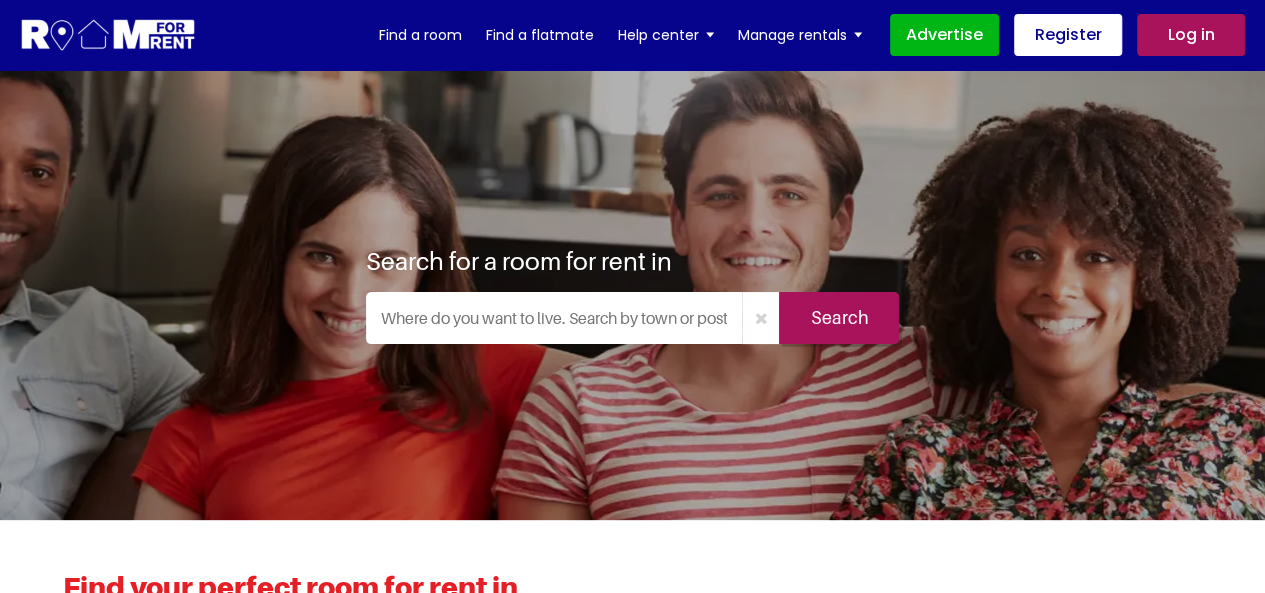 click on "Search for a room for rent in" at bounding box center [519, 261] 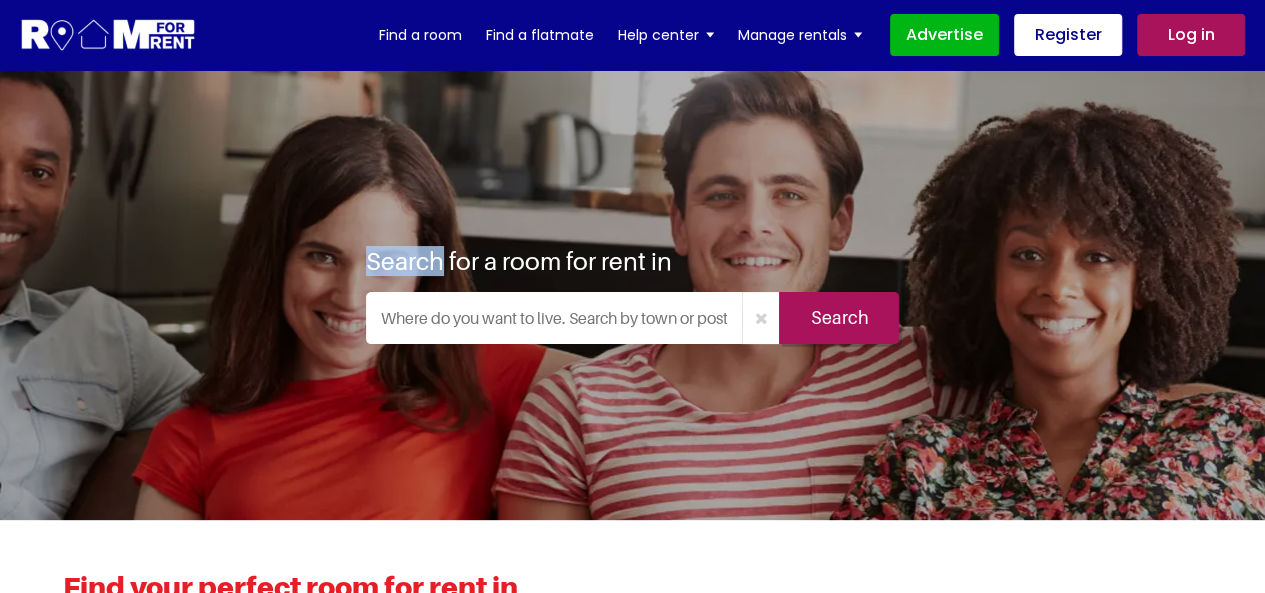 click on "Search for a room for rent in" at bounding box center (519, 261) 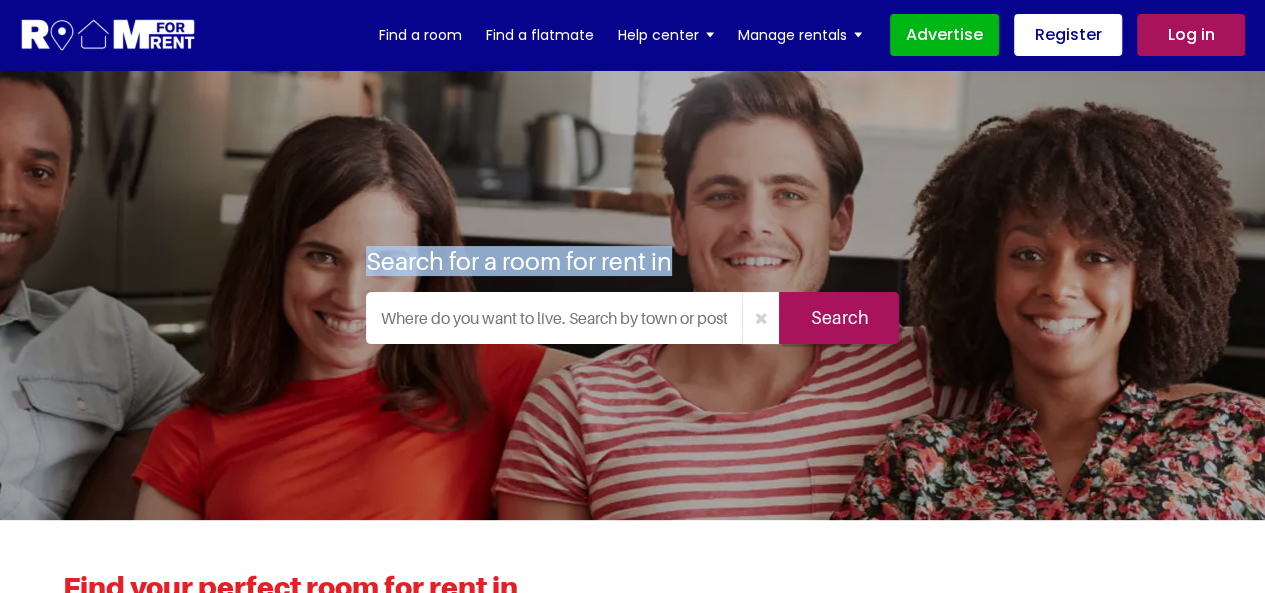 click on "Search for a room for rent in" at bounding box center (519, 261) 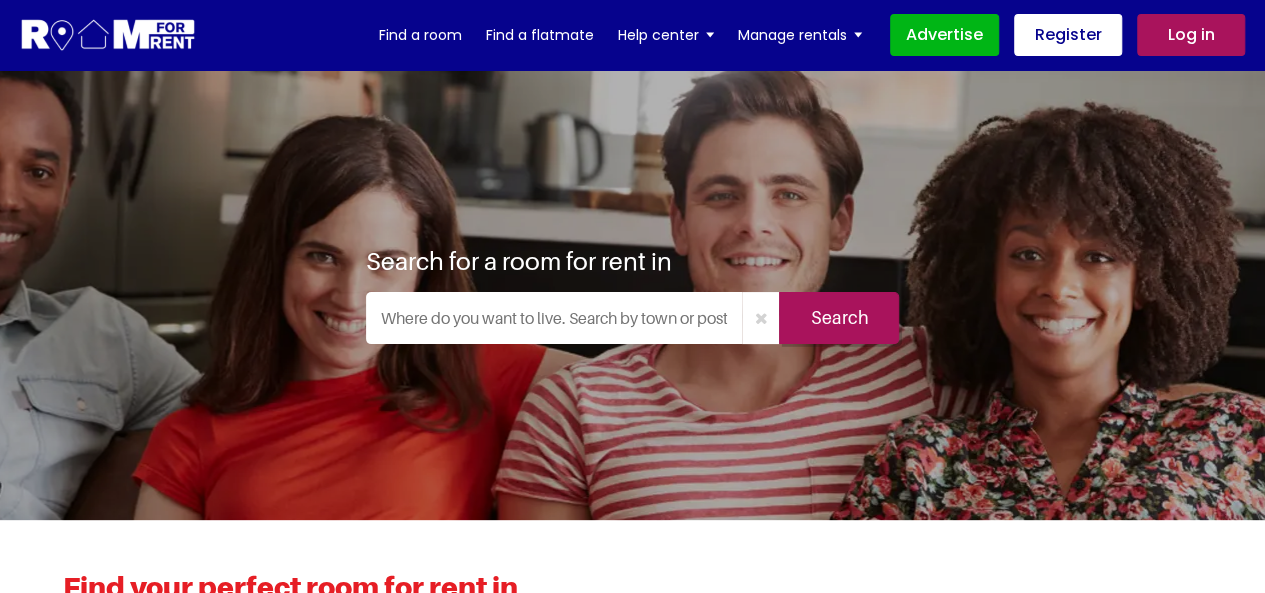 click on "Search for a room for rent in
Search" at bounding box center (633, 303) 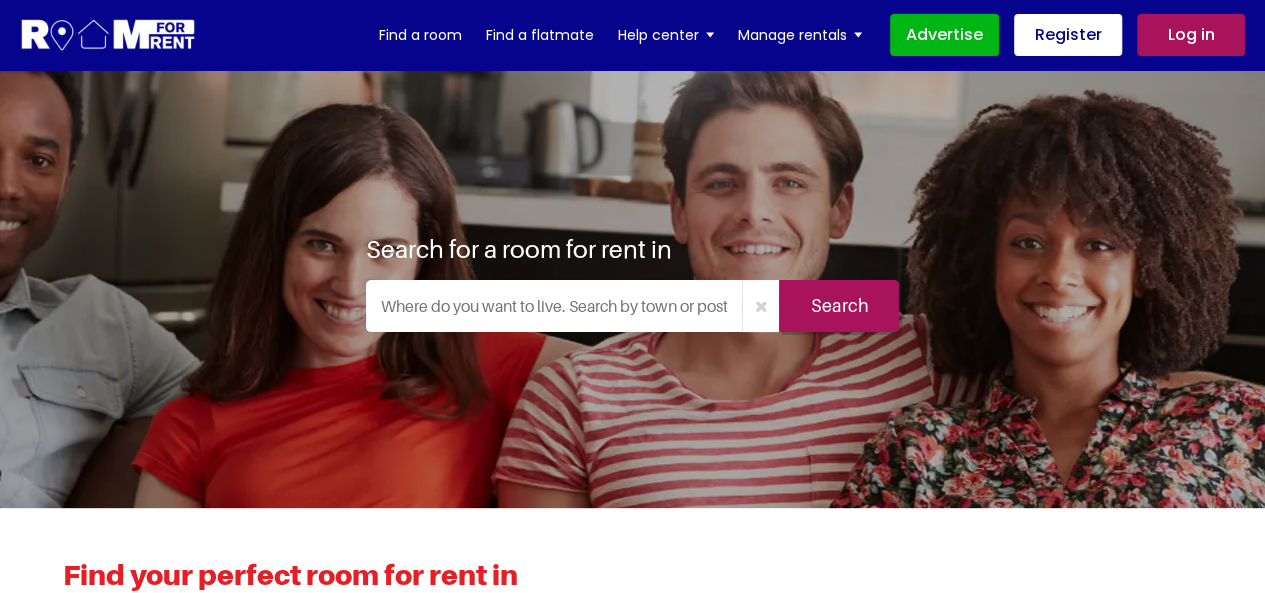 scroll, scrollTop: 0, scrollLeft: 0, axis: both 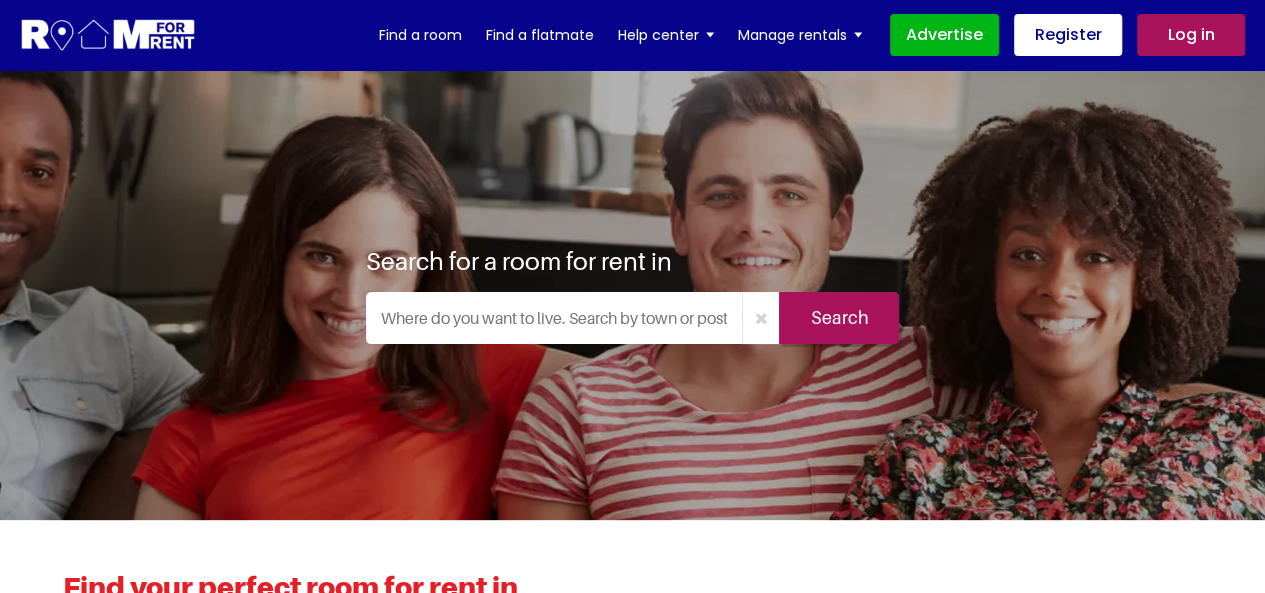 click on "Search for a room for rent in" at bounding box center [519, 261] 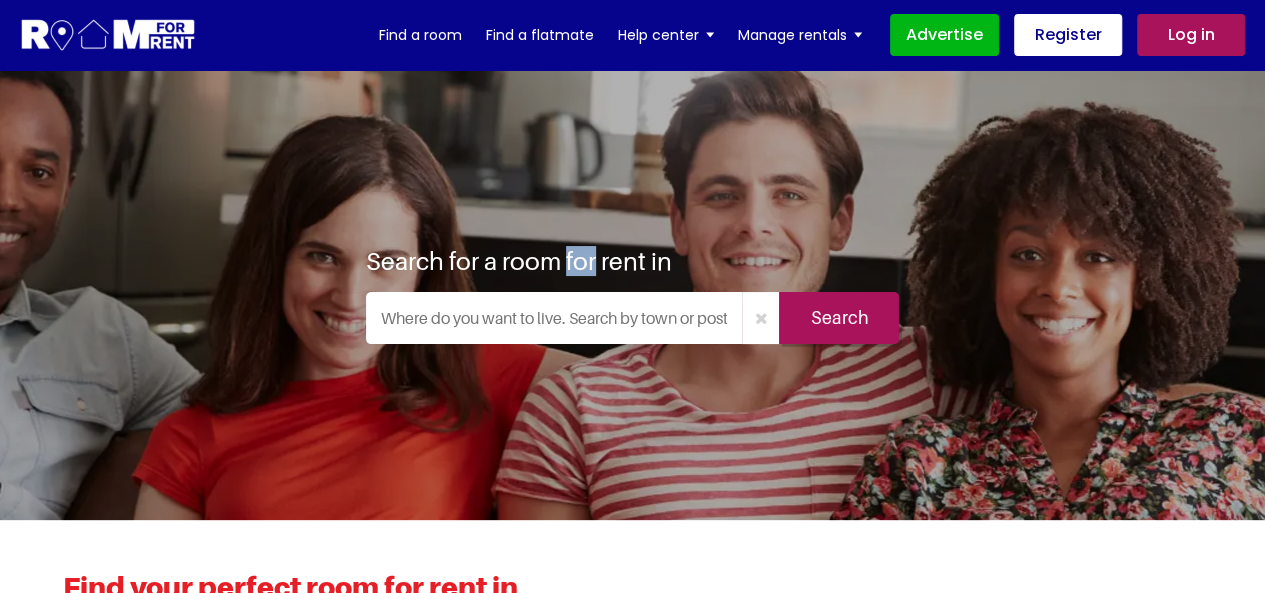 click on "Search for a room for rent in" at bounding box center [519, 261] 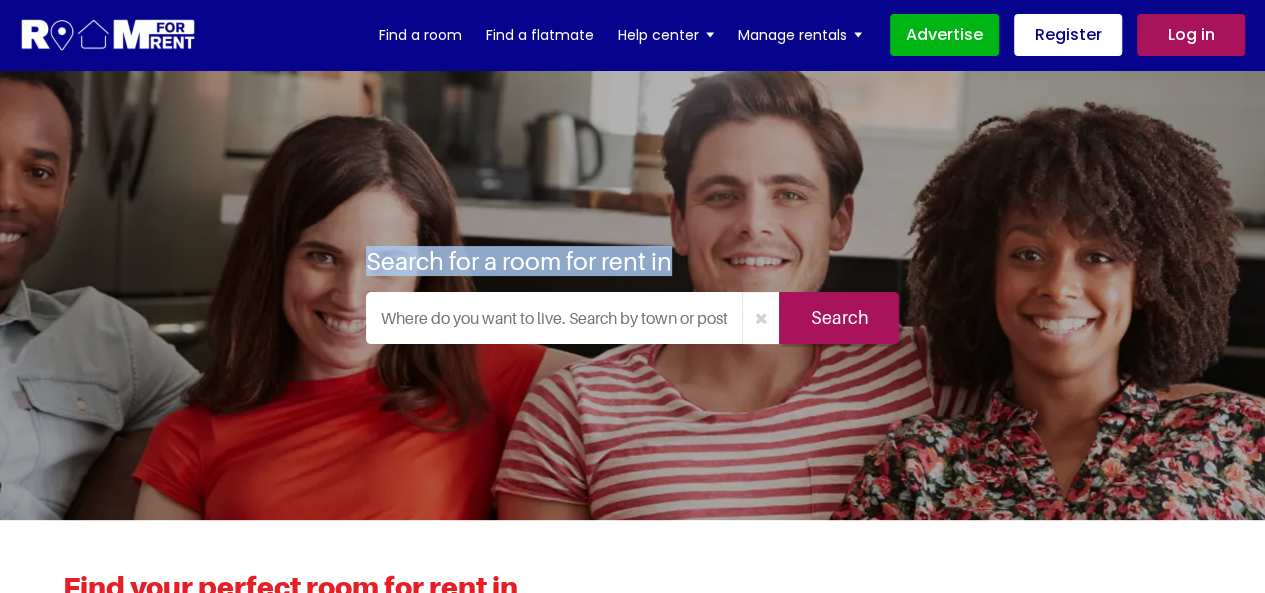 click on "Search for a room for rent in" at bounding box center [519, 261] 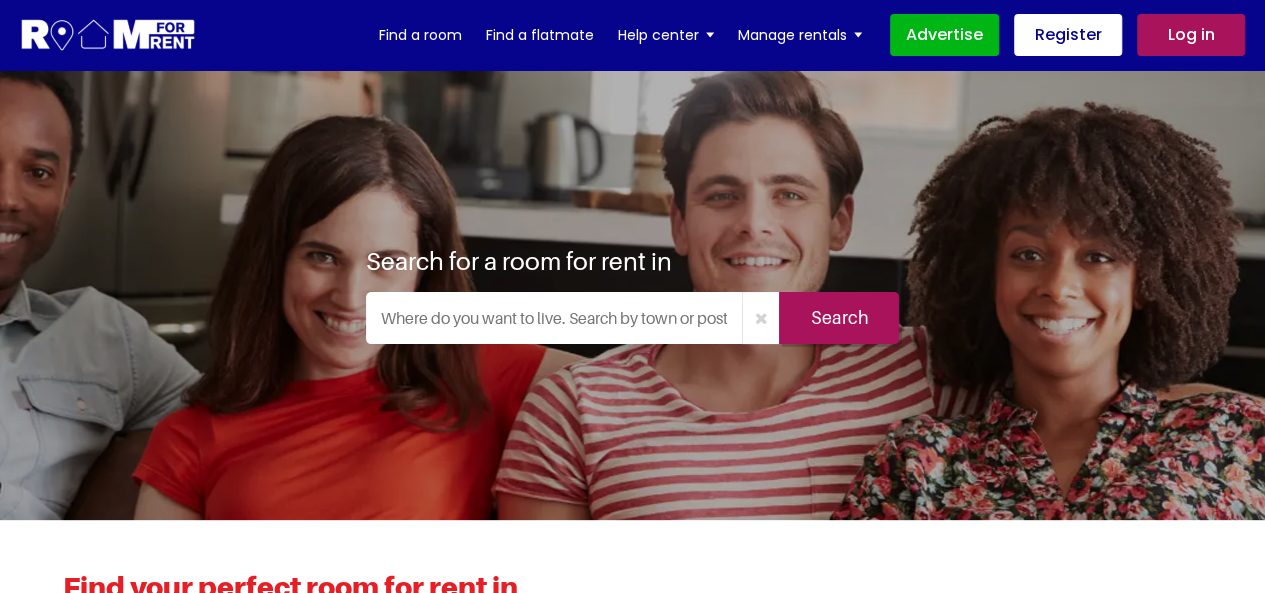 click on "Search for a room for rent in" at bounding box center [519, 261] 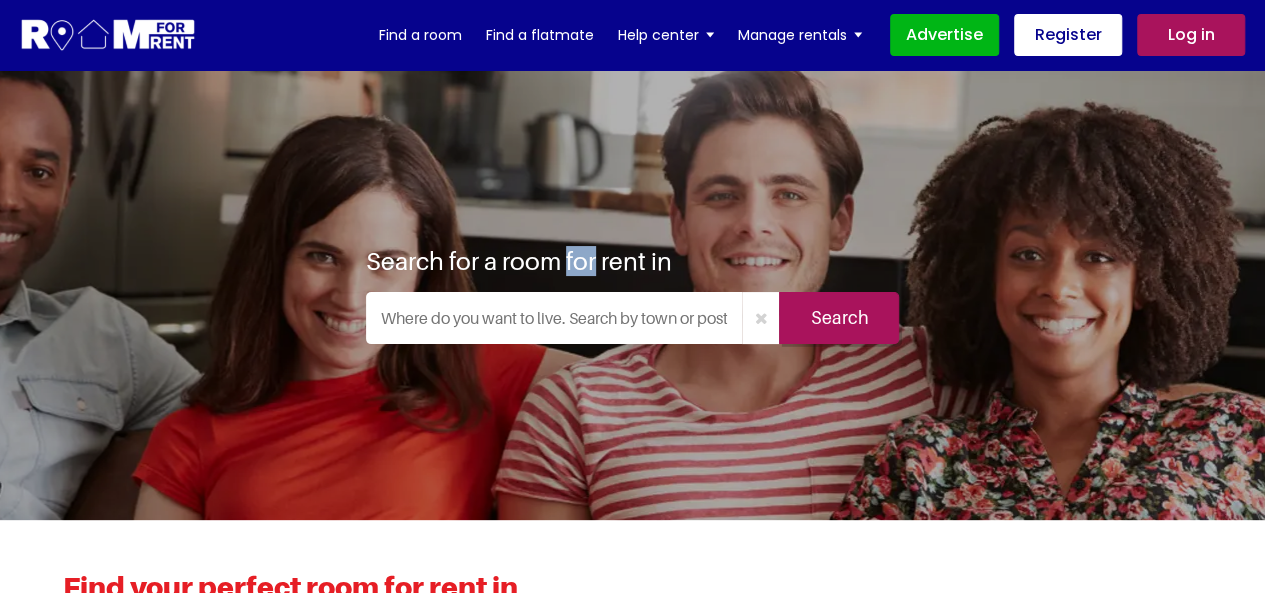 click on "Search for a room for rent in" at bounding box center [519, 261] 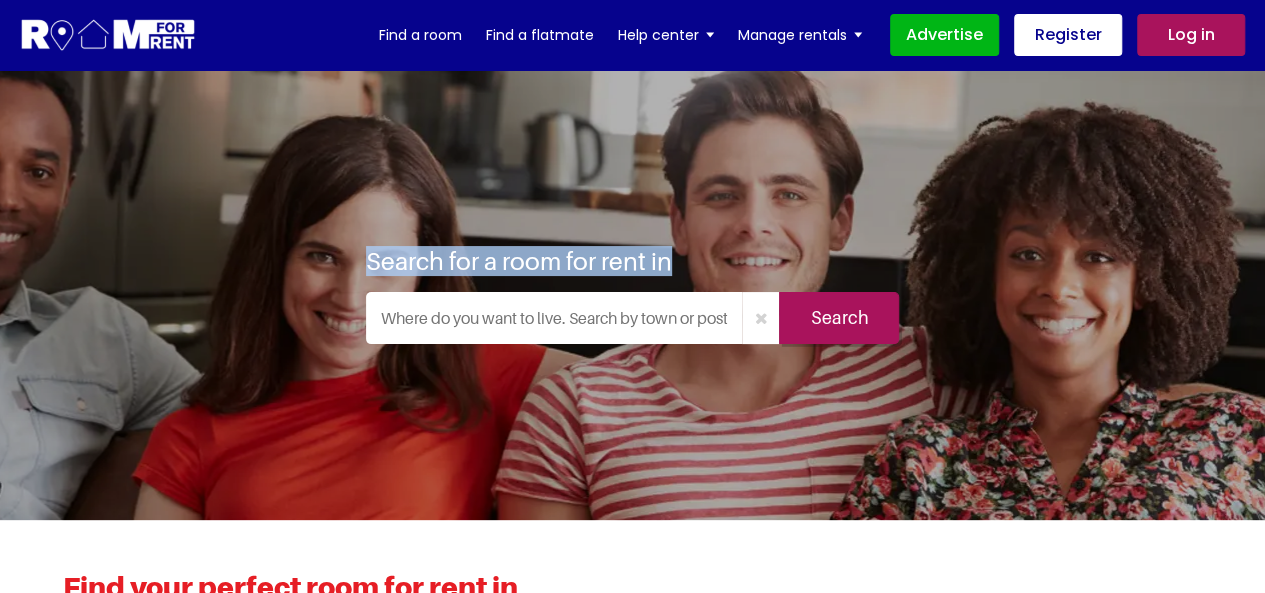 click on "Search for a room for rent in" at bounding box center [519, 261] 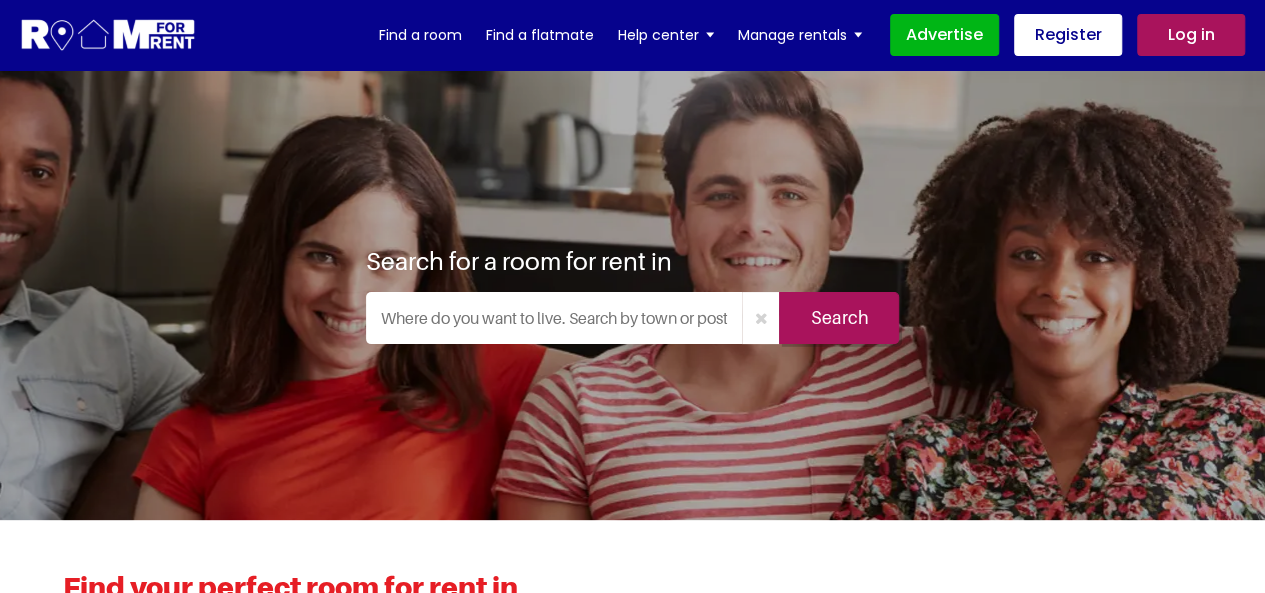 click at bounding box center (554, 318) 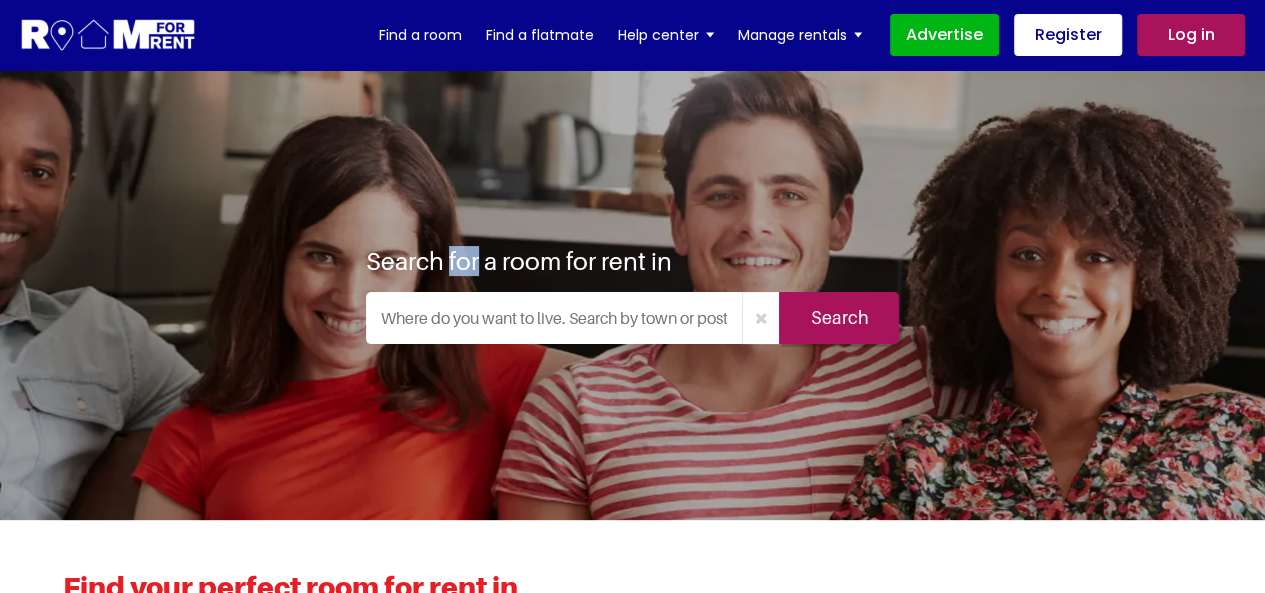 click on "Search for a room for rent in" at bounding box center [519, 261] 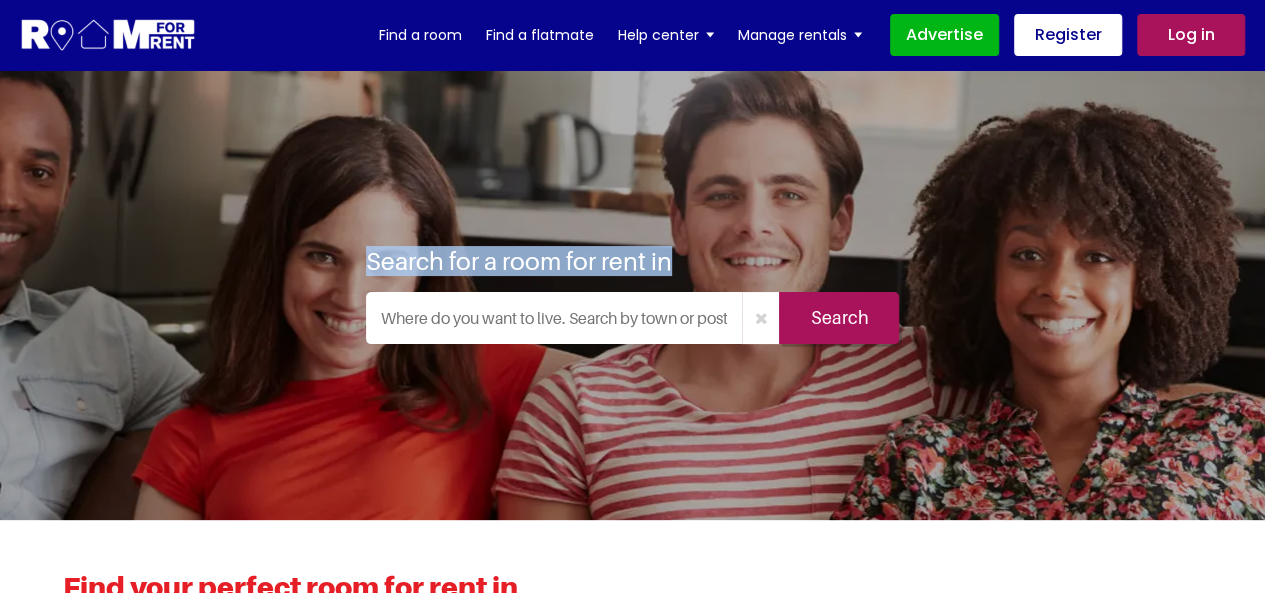 click on "Search for a room for rent in" at bounding box center (519, 261) 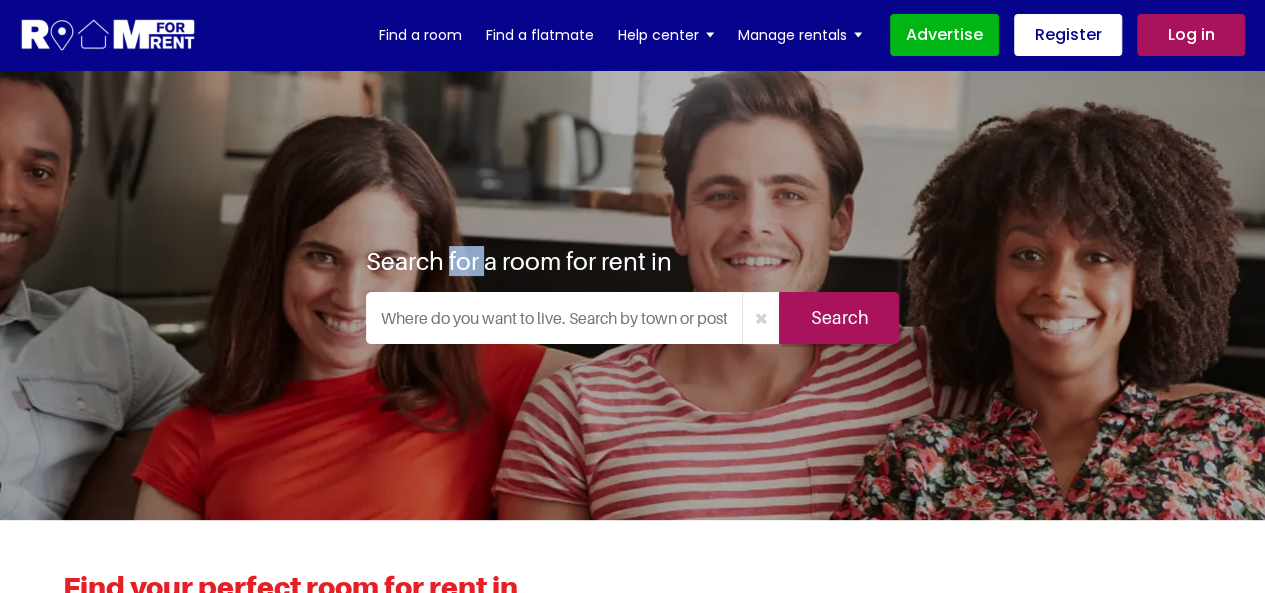click on "Search for a room for rent in" at bounding box center [519, 261] 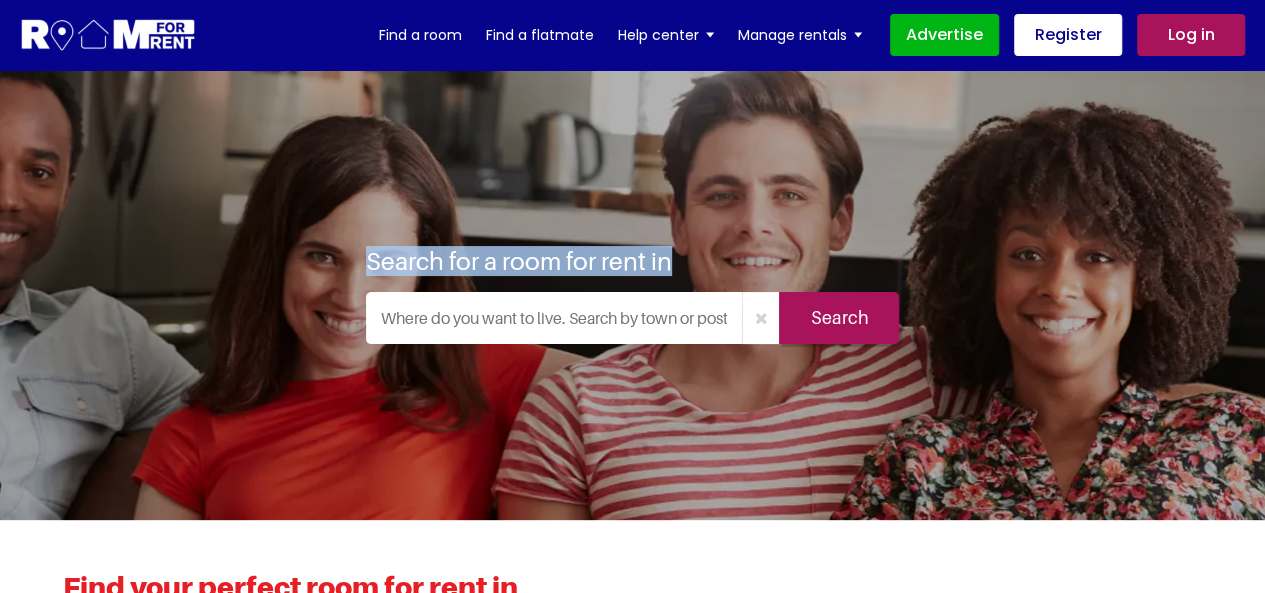 click on "Search for a room for rent in" at bounding box center (519, 261) 